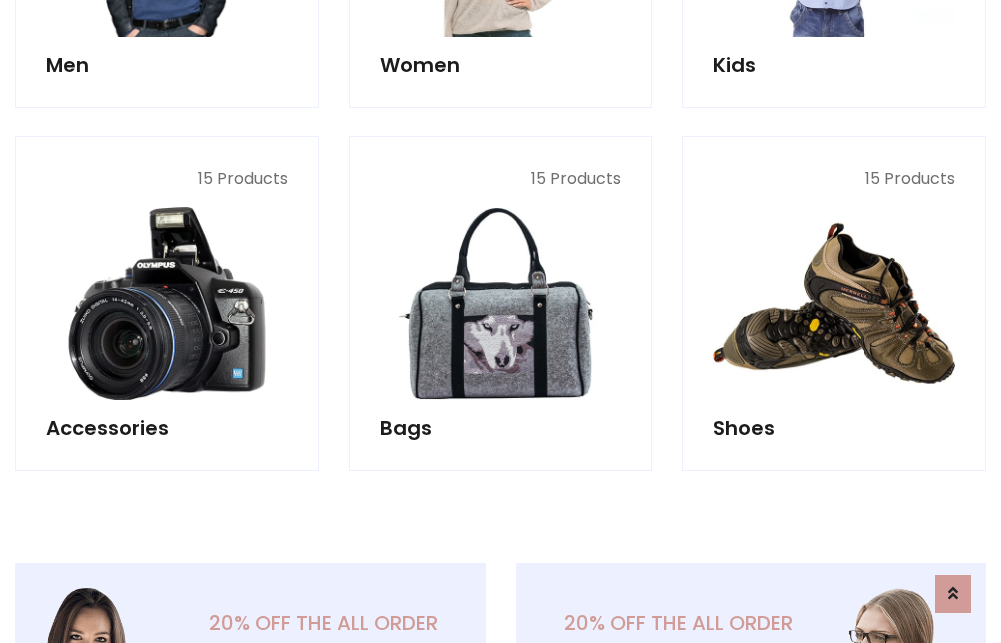 scroll, scrollTop: 853, scrollLeft: 0, axis: vertical 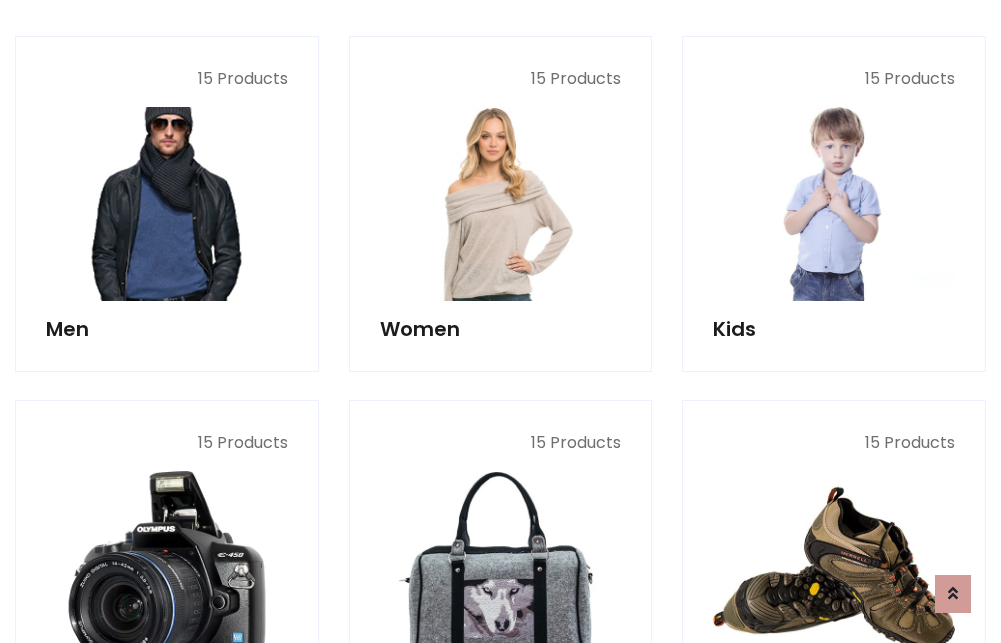 click at bounding box center [167, 204] 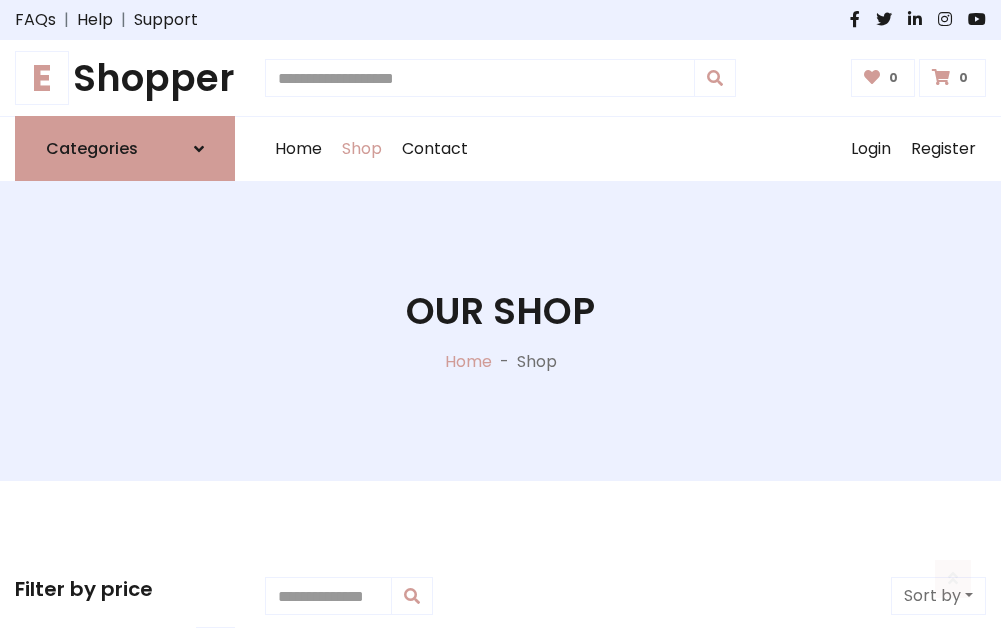 scroll, scrollTop: 807, scrollLeft: 0, axis: vertical 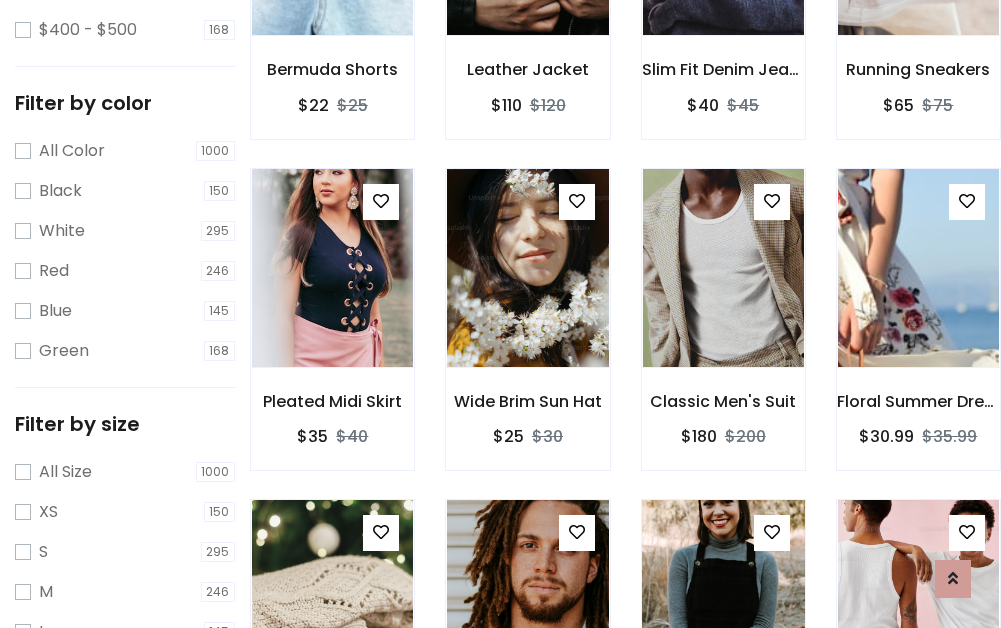 click at bounding box center (723, 599) 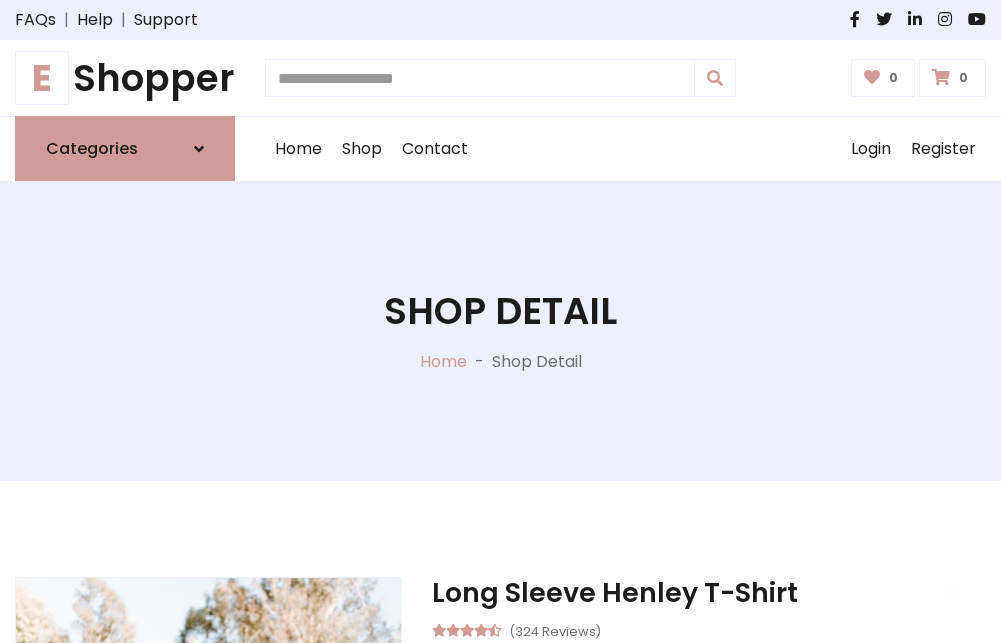 scroll, scrollTop: 143, scrollLeft: 0, axis: vertical 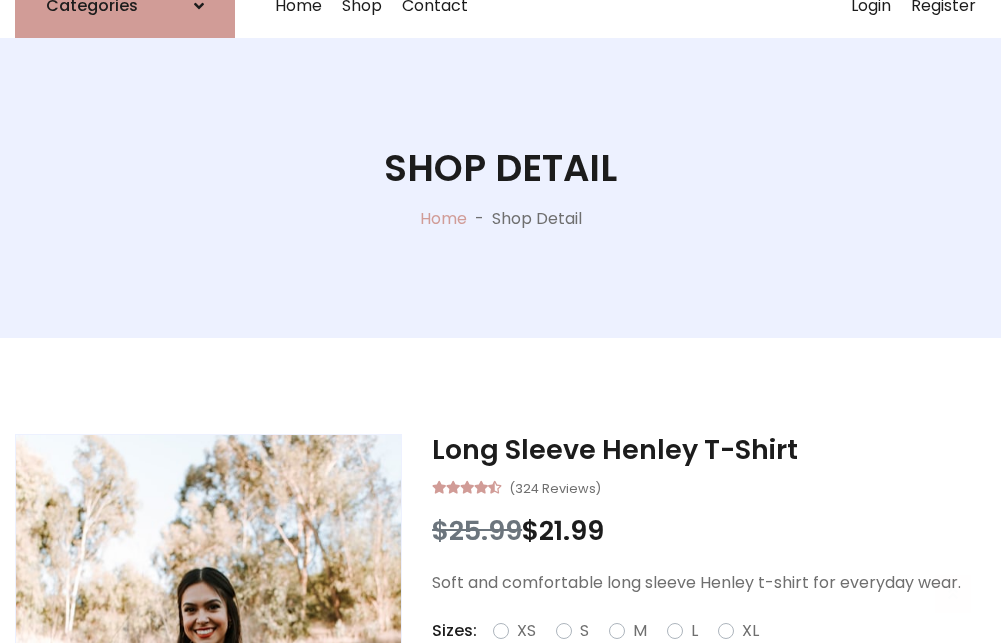 click on "M" at bounding box center (640, 631) 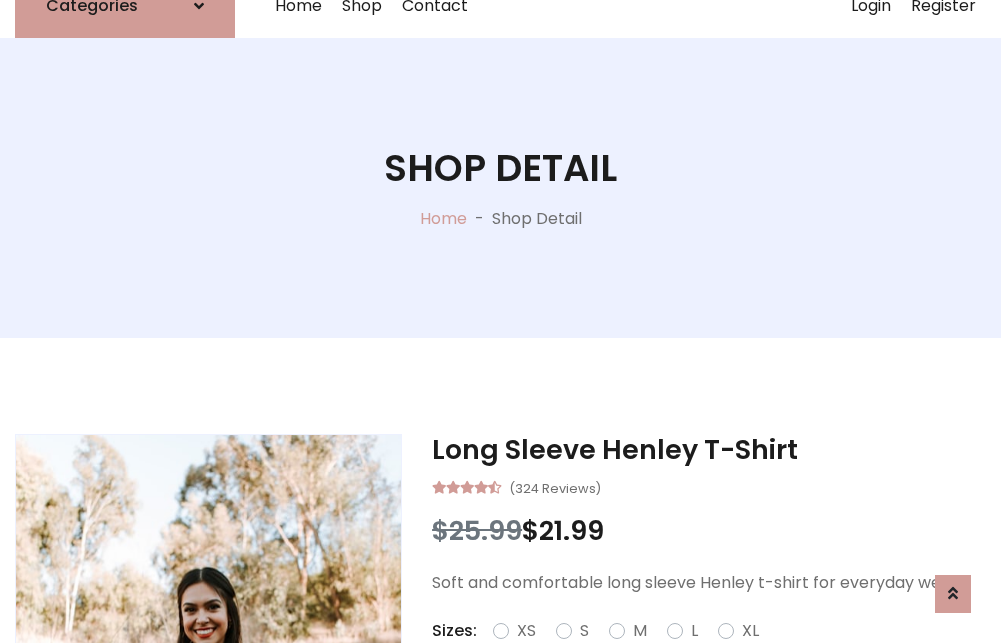 click on "Red" at bounding box center (722, 655) 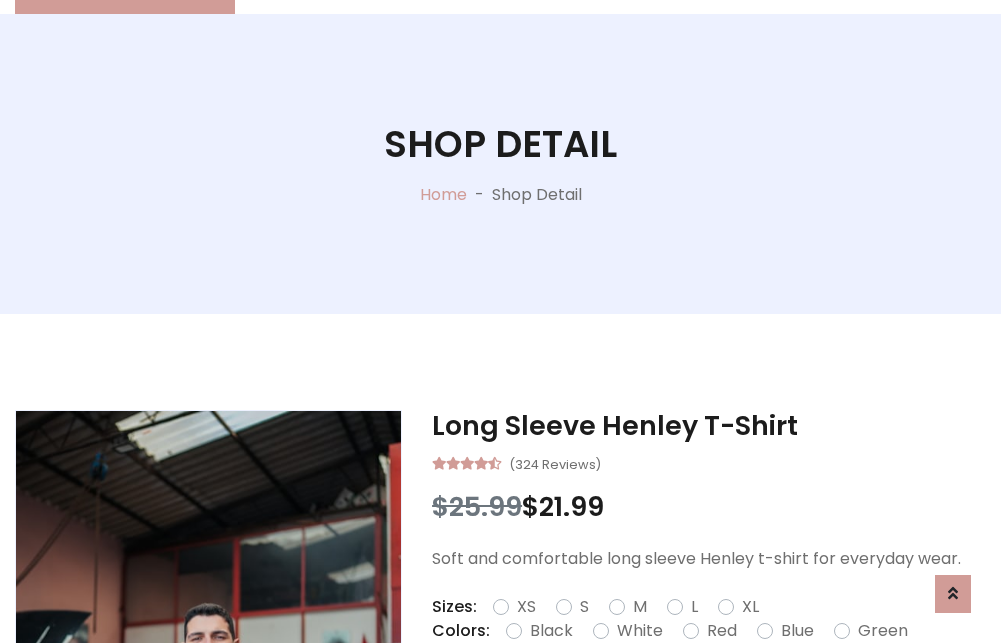 click on "Add To Cart" at bounding box center [653, 694] 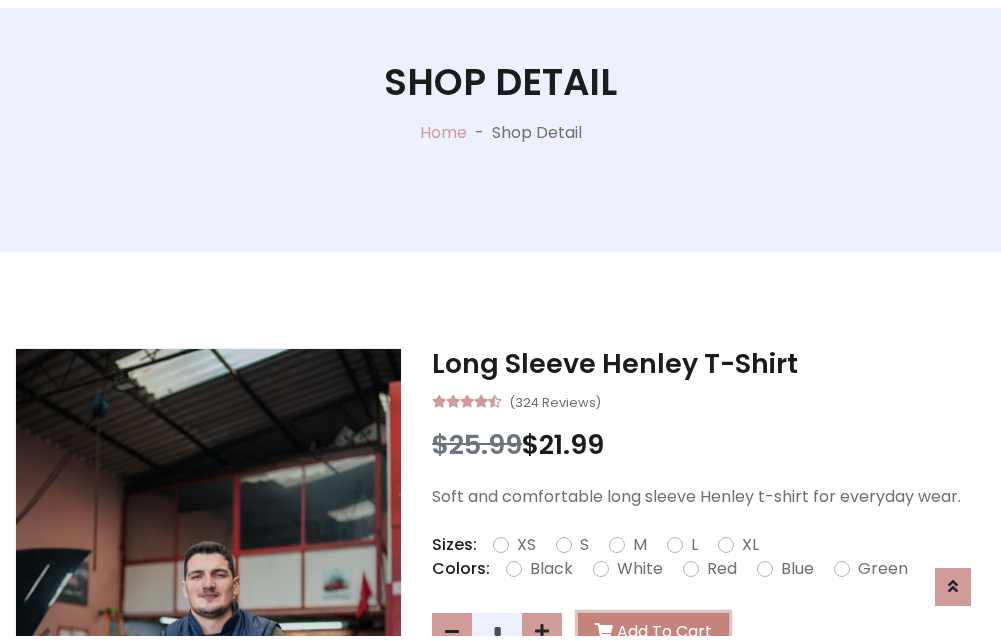 scroll, scrollTop: 0, scrollLeft: 0, axis: both 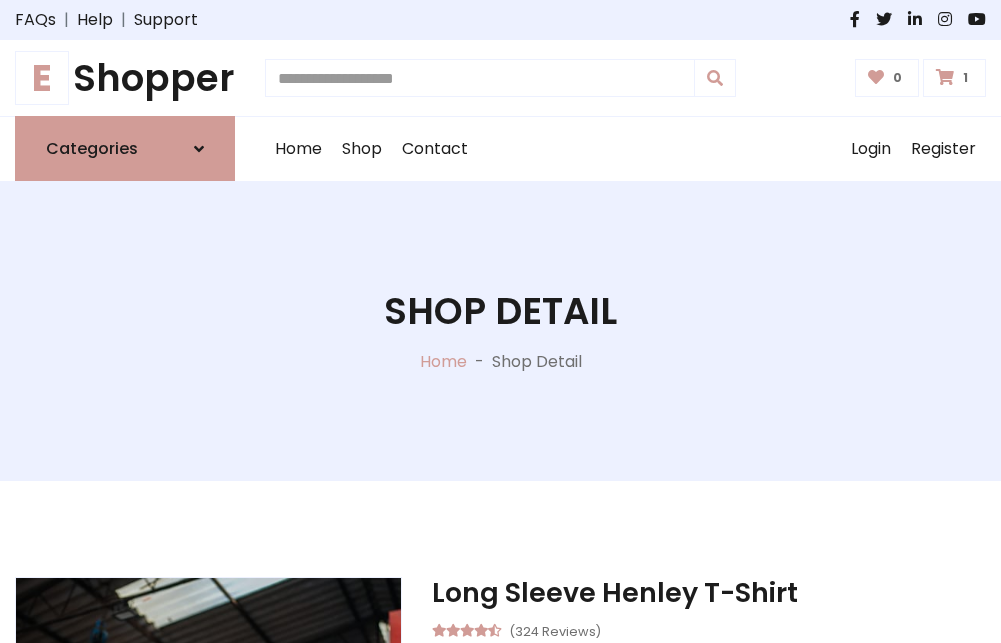 click at bounding box center [945, 77] 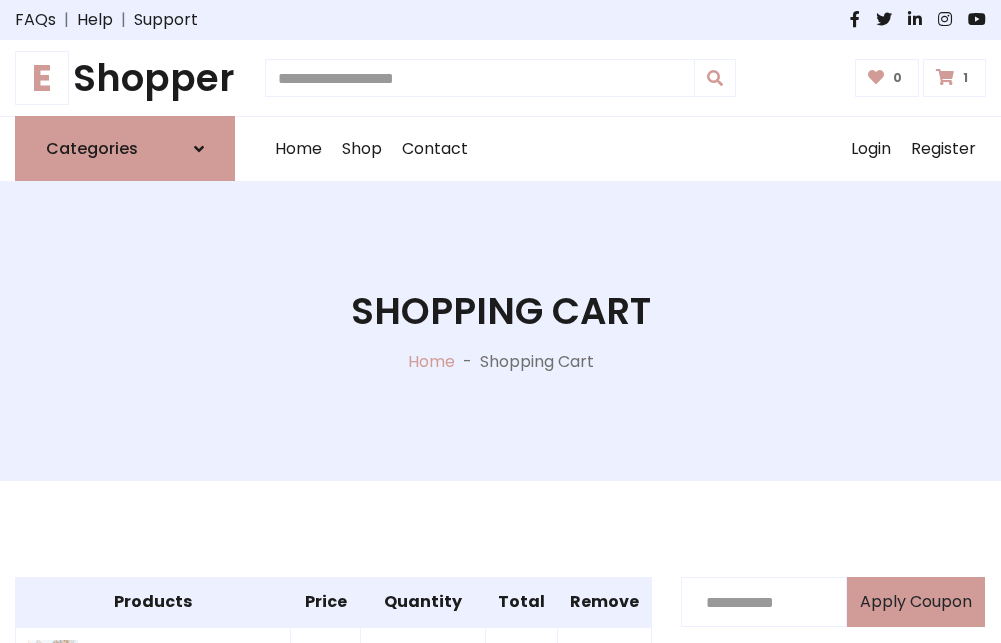scroll, scrollTop: 474, scrollLeft: 0, axis: vertical 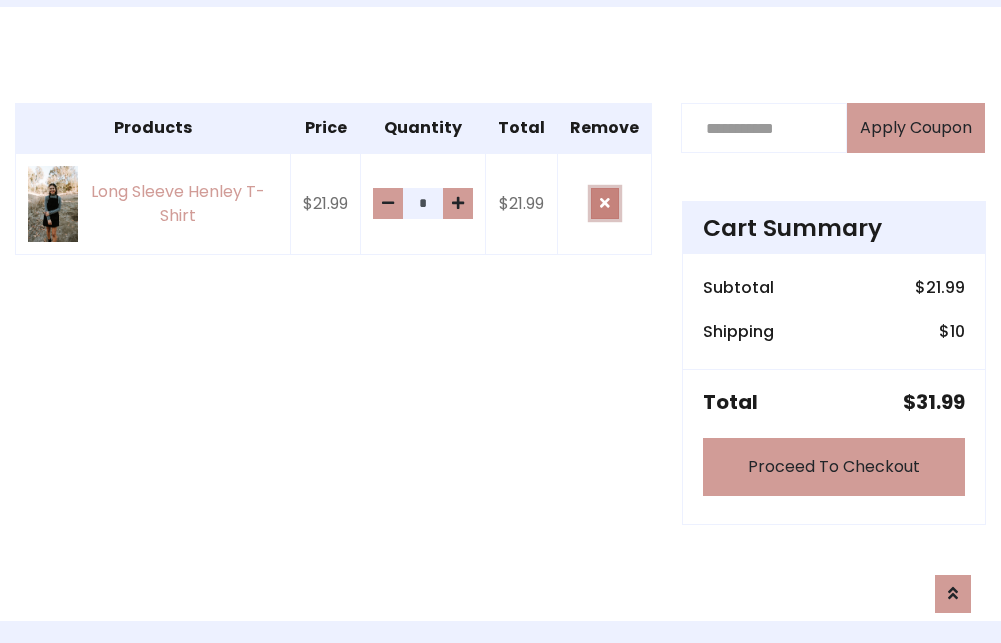 click at bounding box center [605, 203] 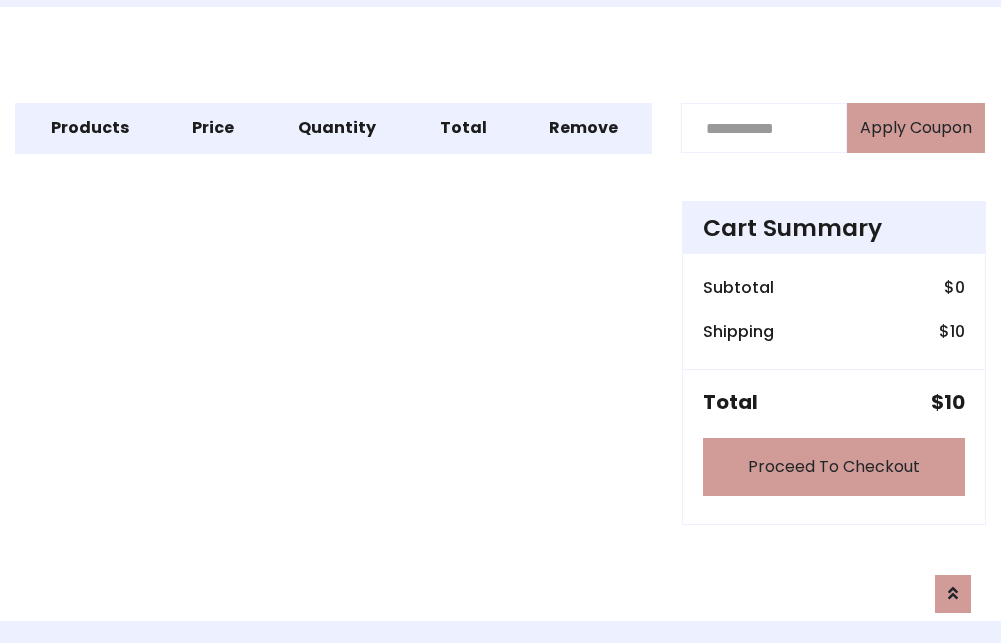 scroll, scrollTop: 247, scrollLeft: 0, axis: vertical 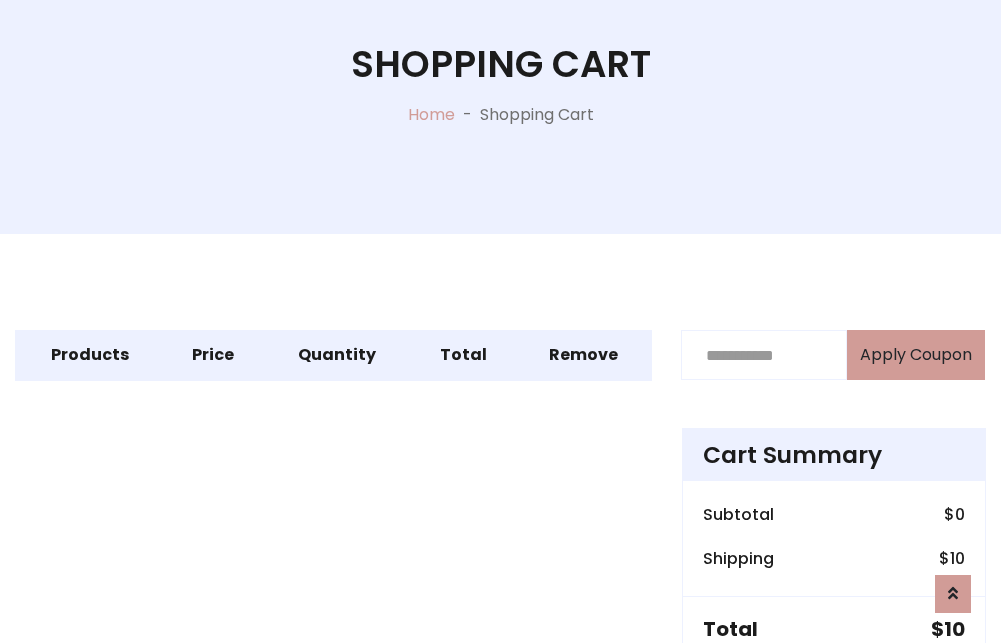 click on "Proceed To Checkout" at bounding box center (834, 694) 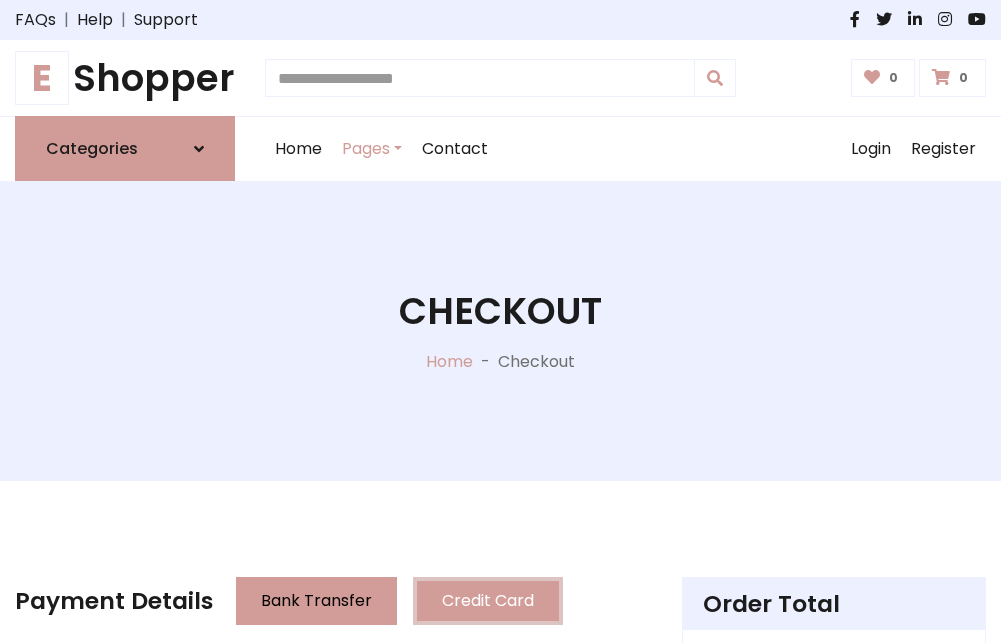scroll, scrollTop: 137, scrollLeft: 0, axis: vertical 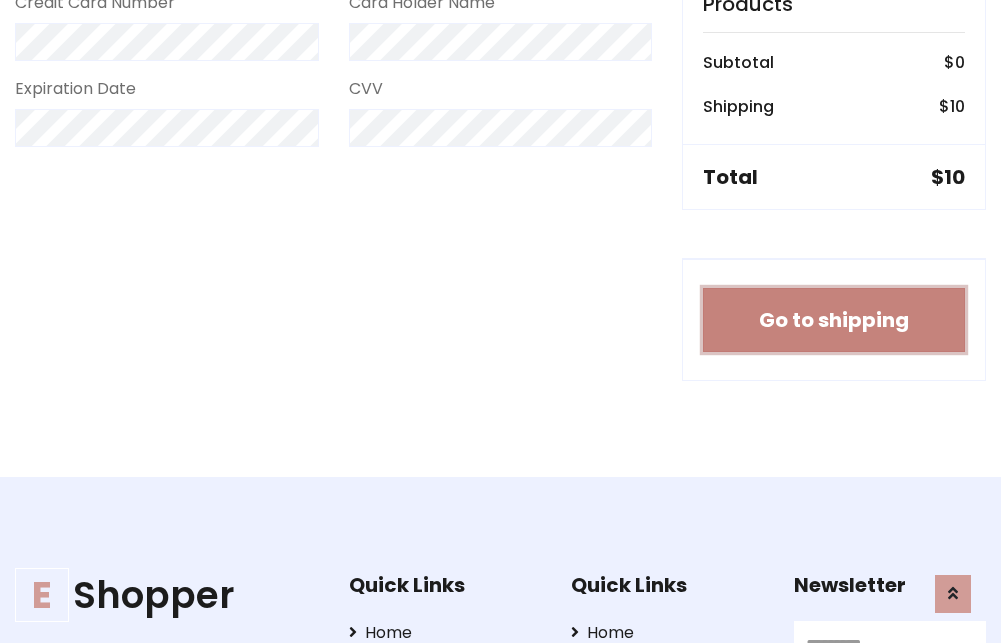 click on "Go to shipping" at bounding box center (834, 320) 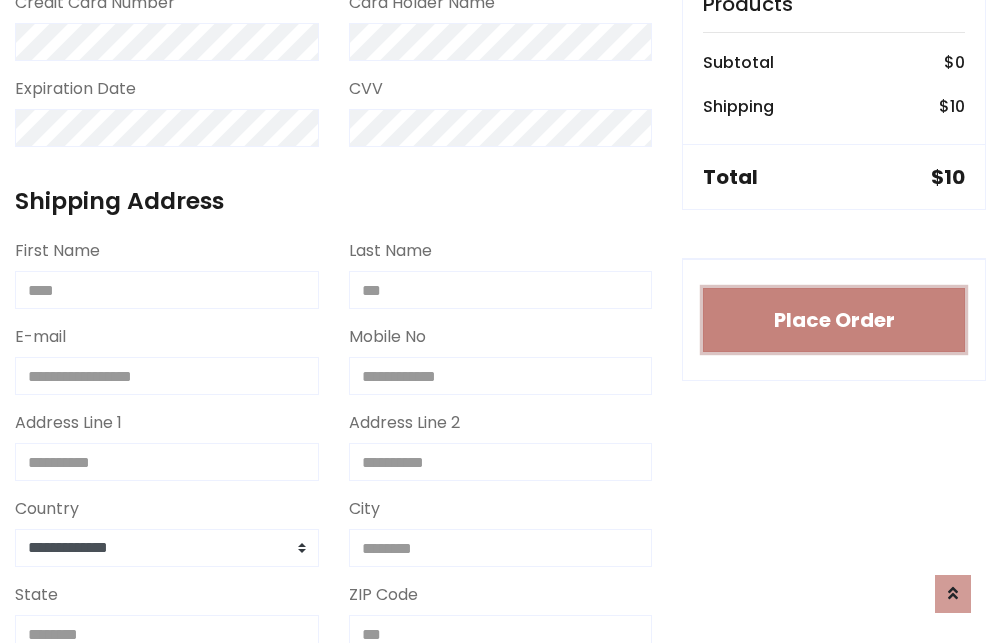 type 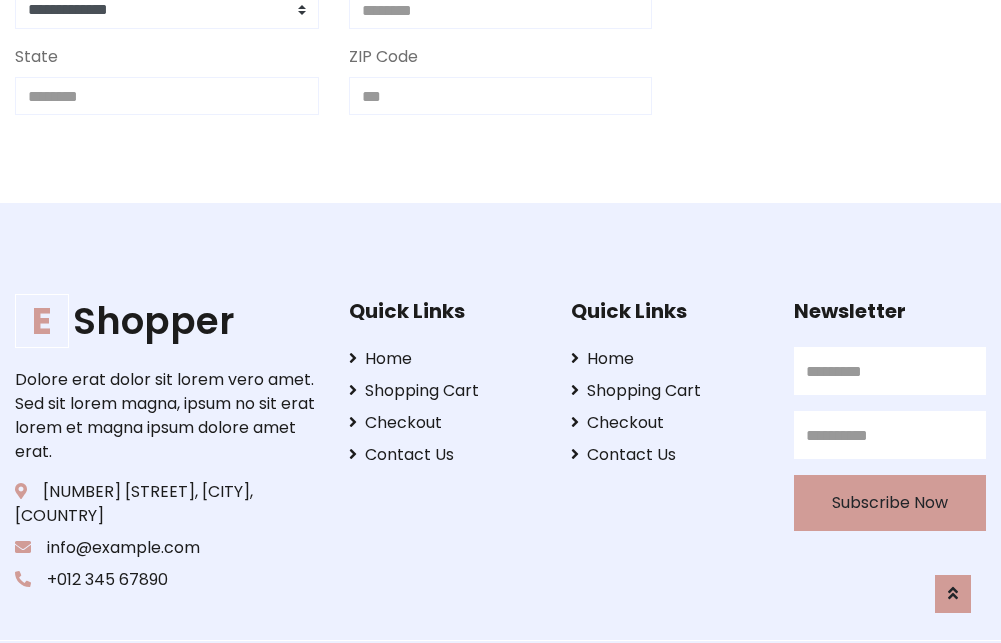 scroll, scrollTop: 713, scrollLeft: 0, axis: vertical 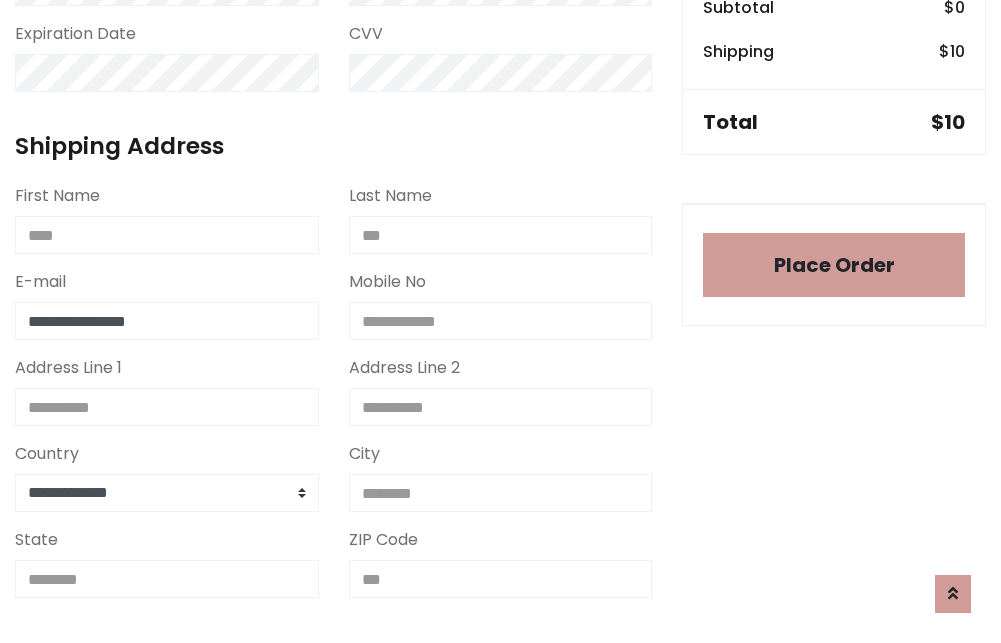 type on "**********" 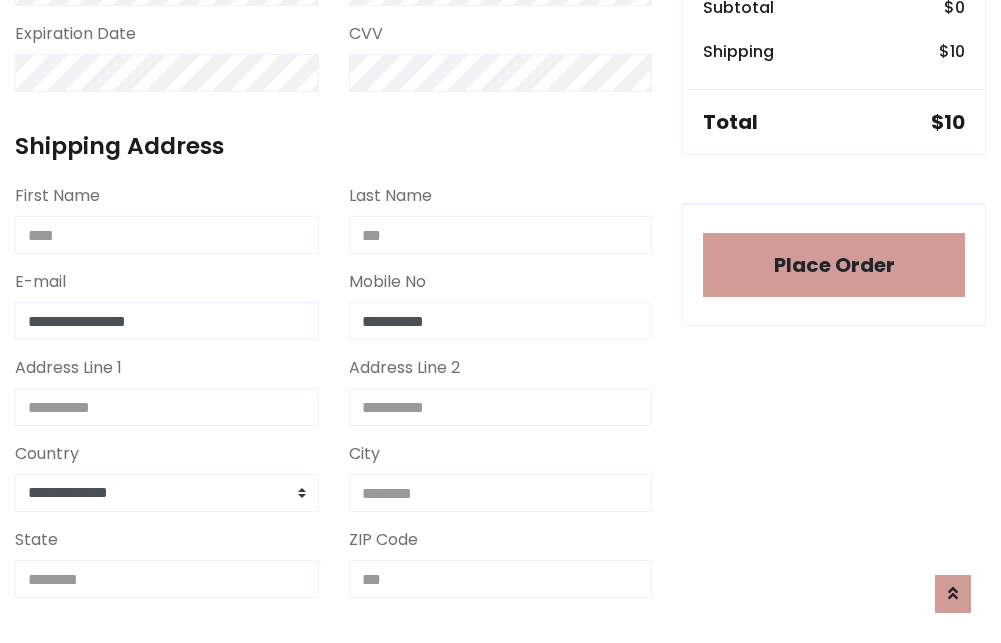 type on "**********" 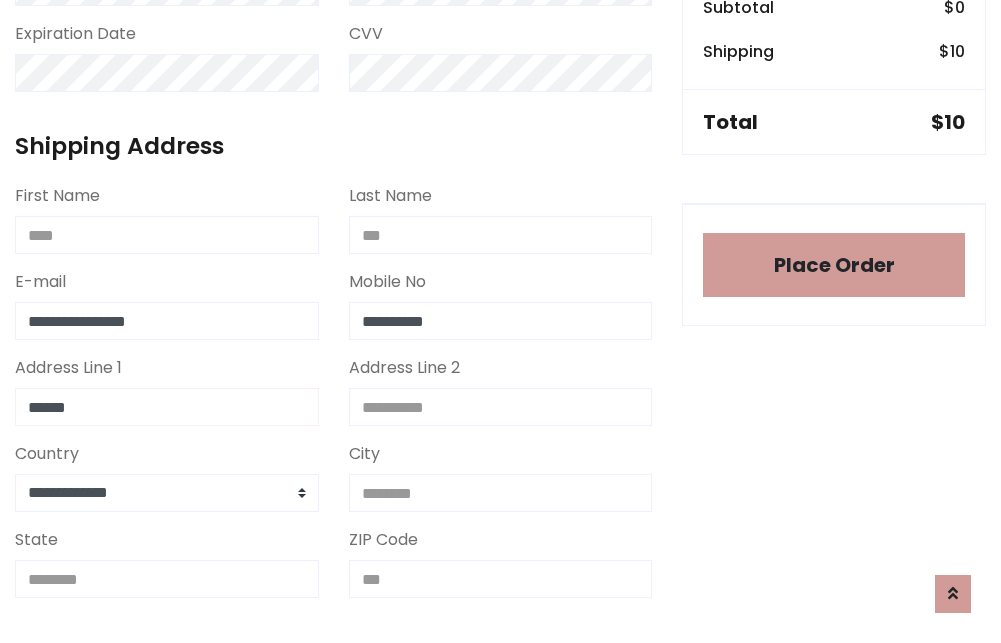 type on "******" 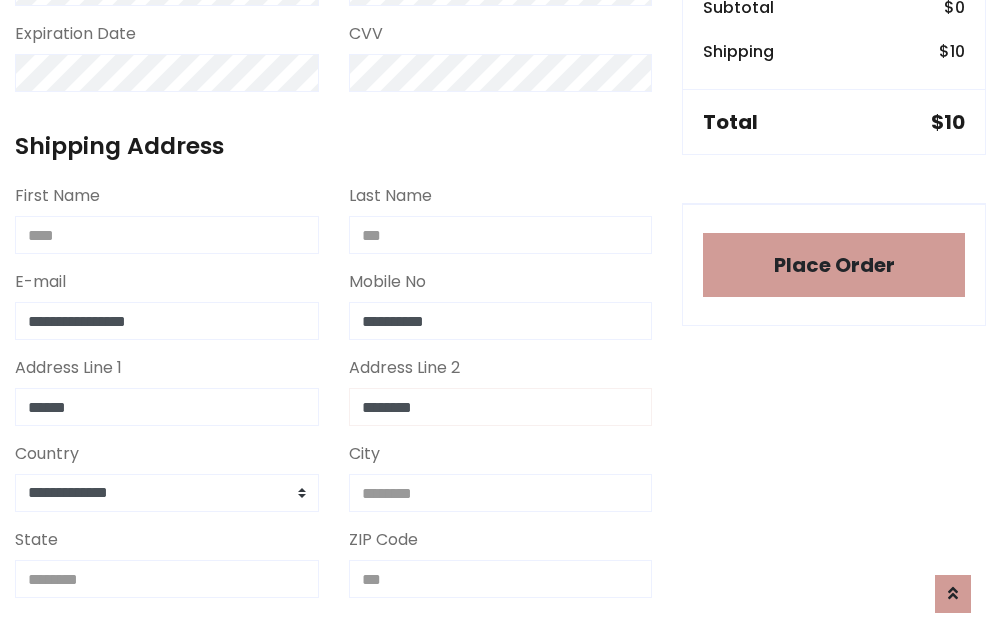 type on "********" 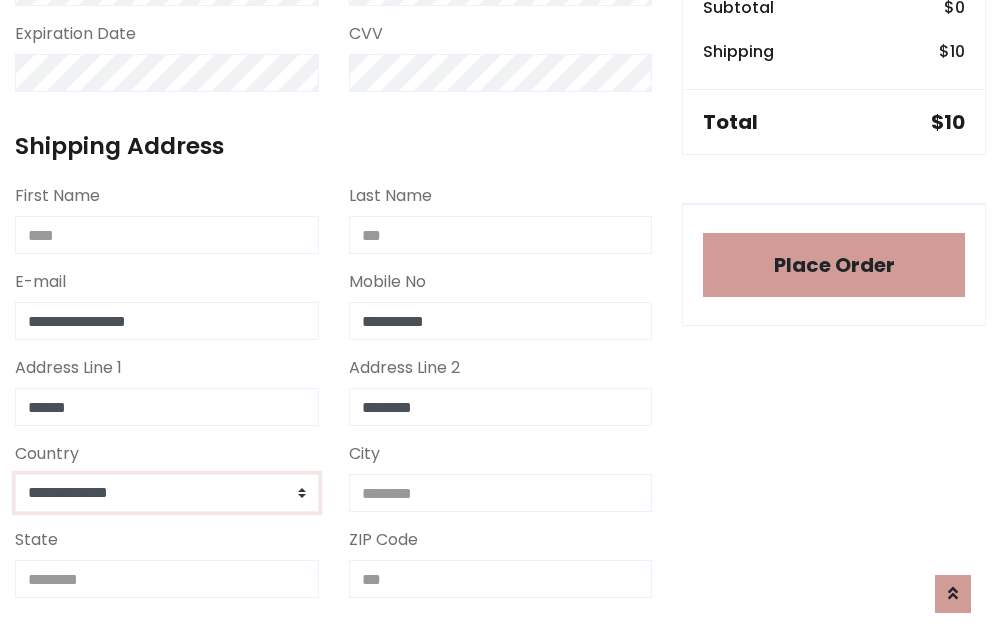 select on "*******" 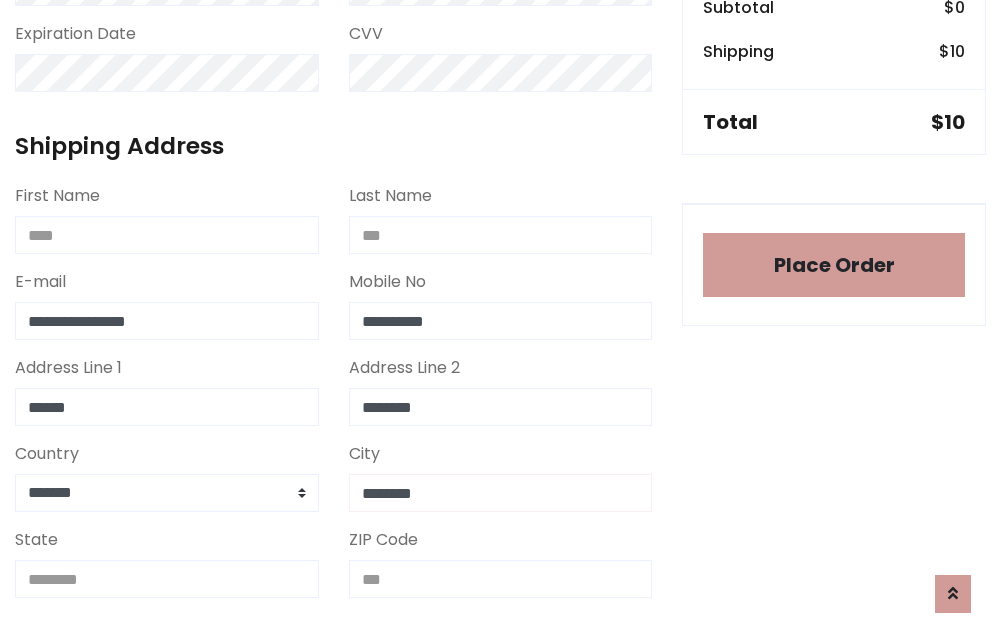 type on "********" 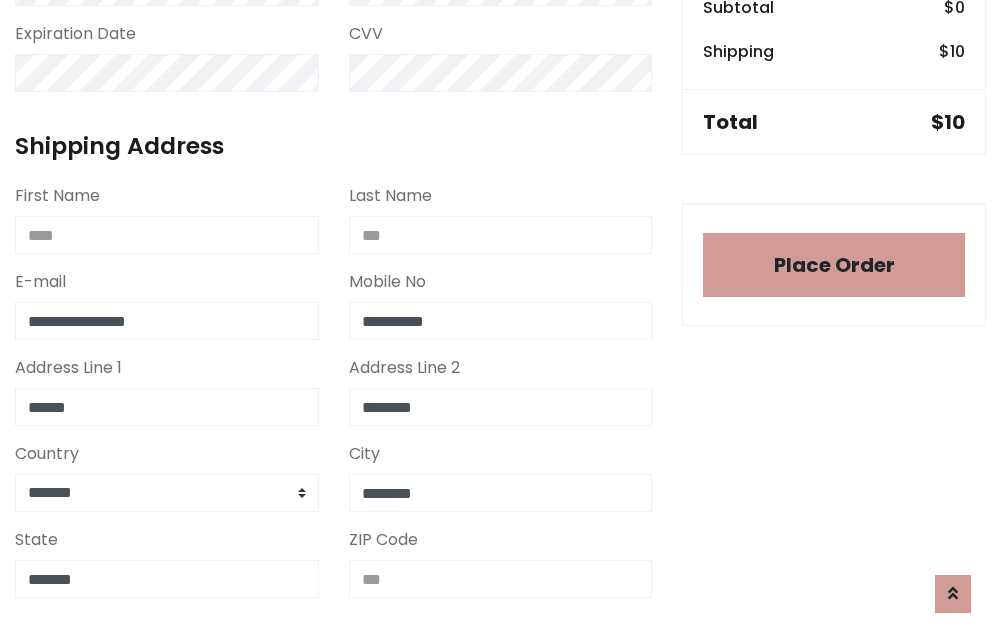 type on "*******" 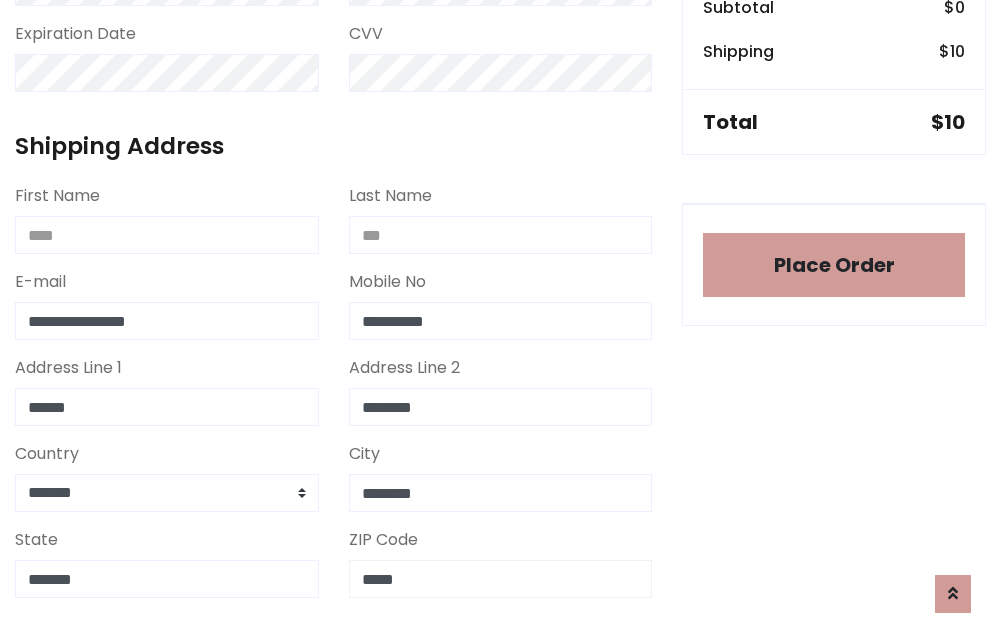 scroll, scrollTop: 403, scrollLeft: 0, axis: vertical 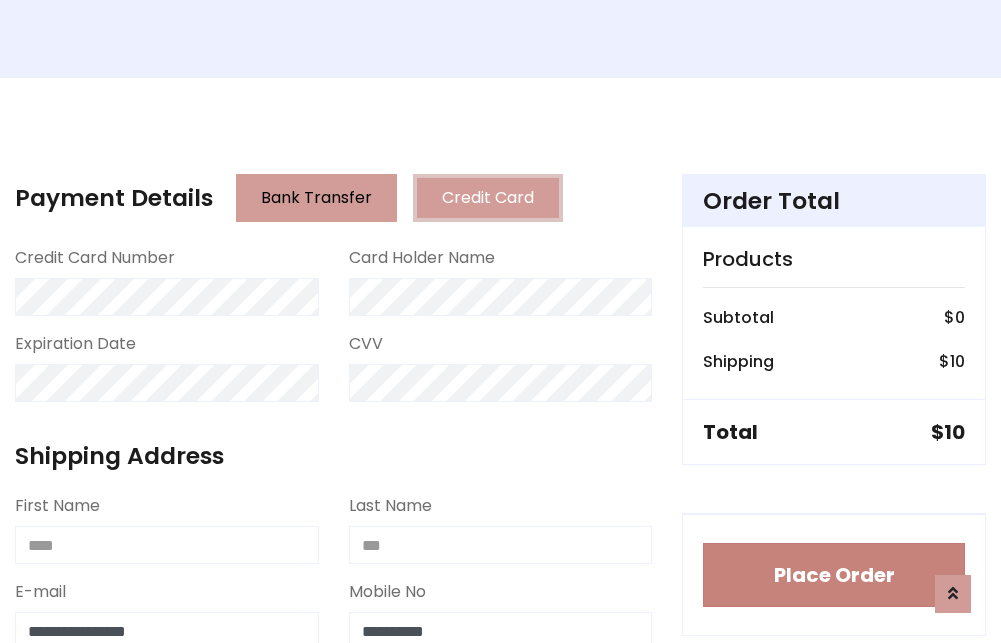 type on "*****" 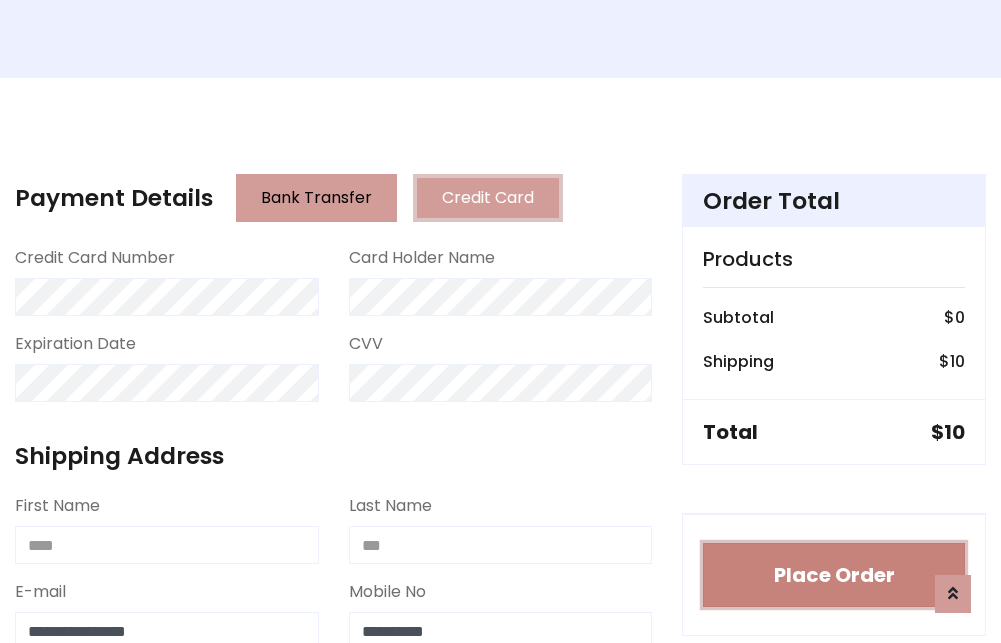 click on "Place Order" at bounding box center [834, 575] 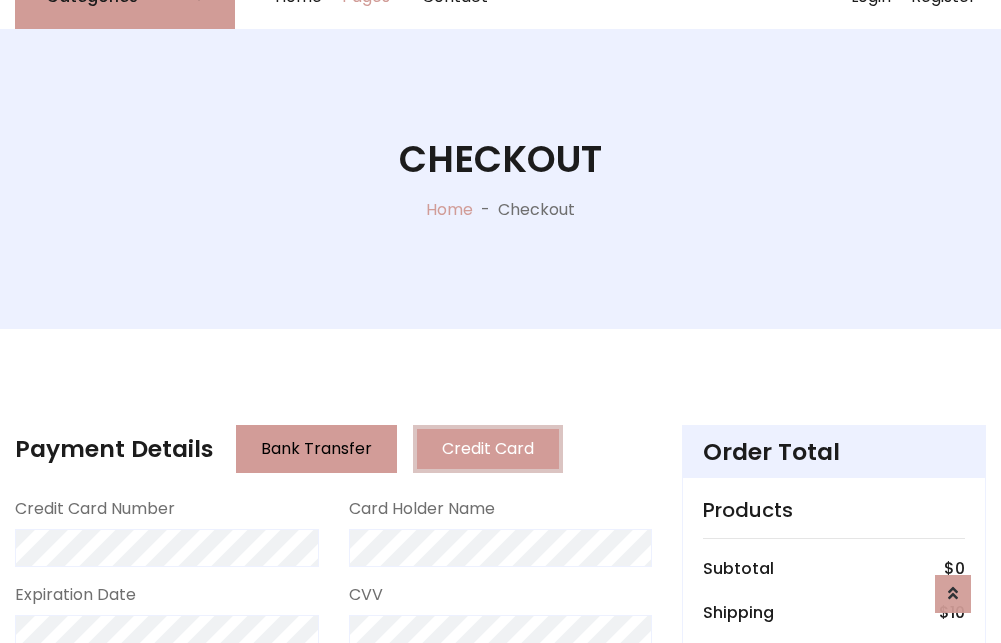 scroll, scrollTop: 0, scrollLeft: 0, axis: both 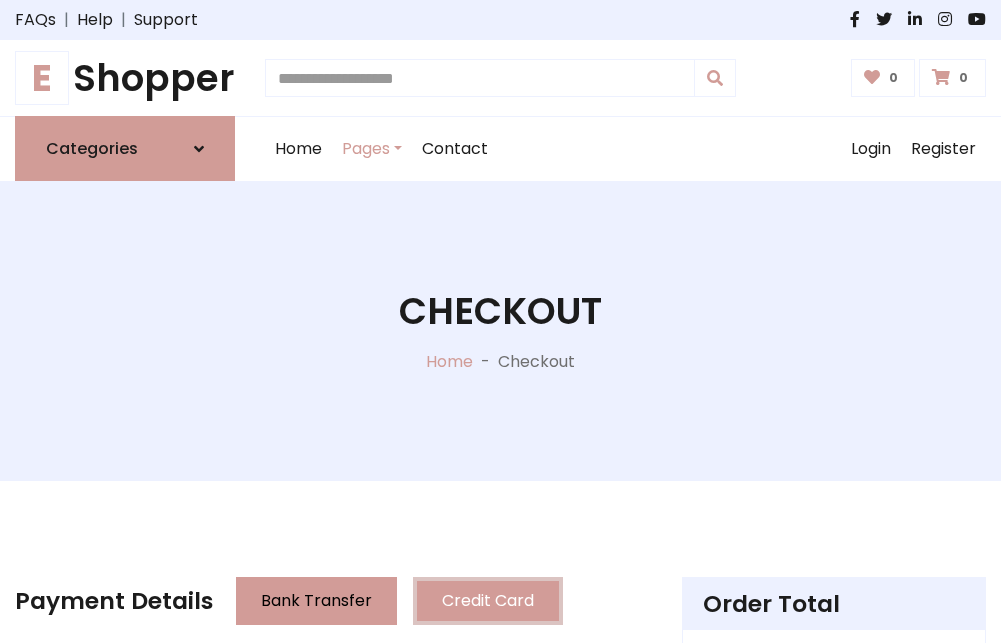 click on "E Shopper" at bounding box center (125, 78) 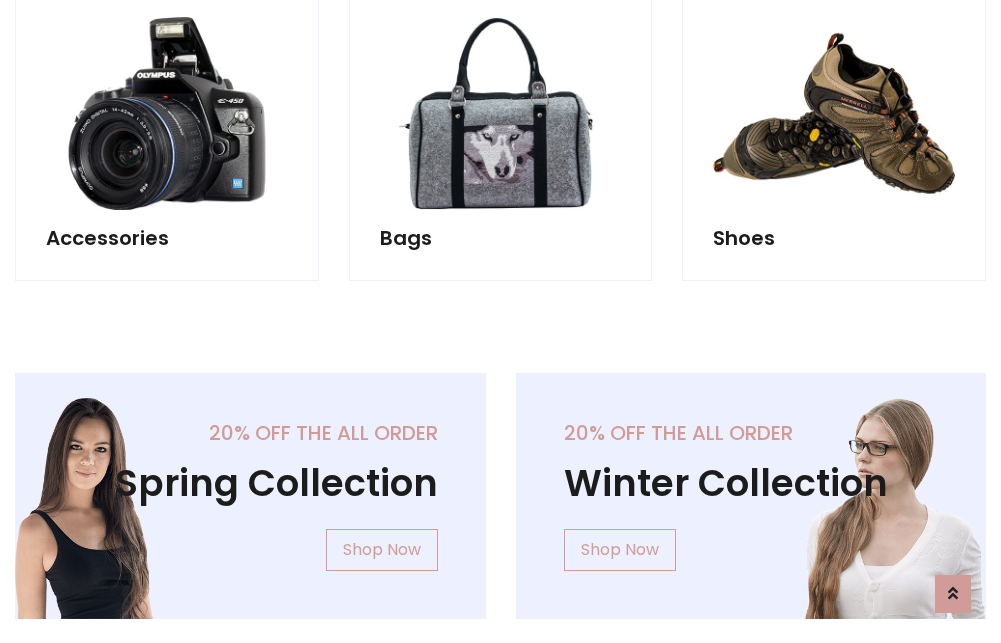 scroll, scrollTop: 770, scrollLeft: 0, axis: vertical 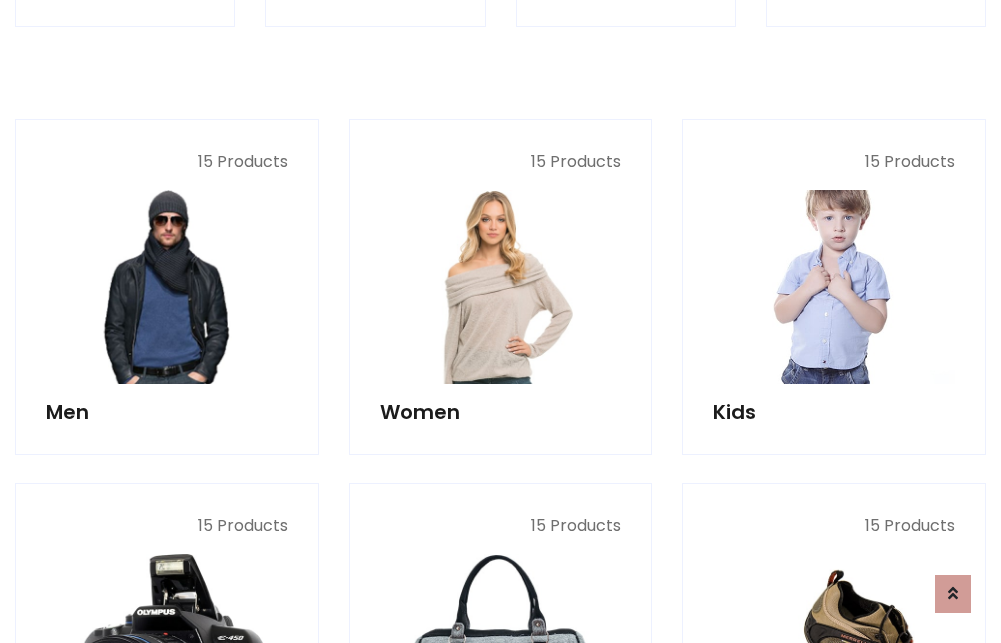 click at bounding box center [834, 287] 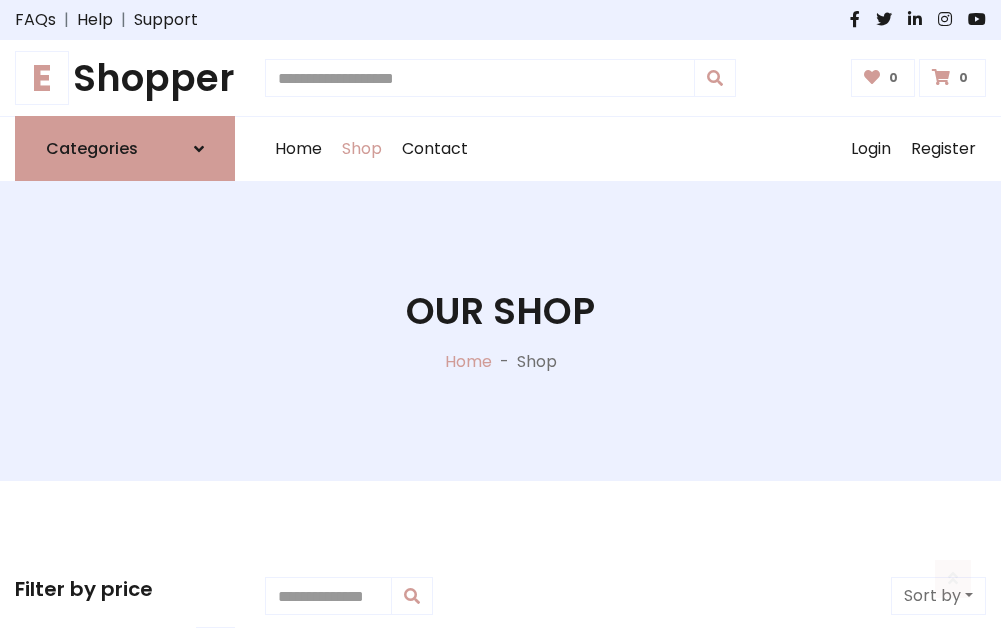 scroll, scrollTop: 549, scrollLeft: 0, axis: vertical 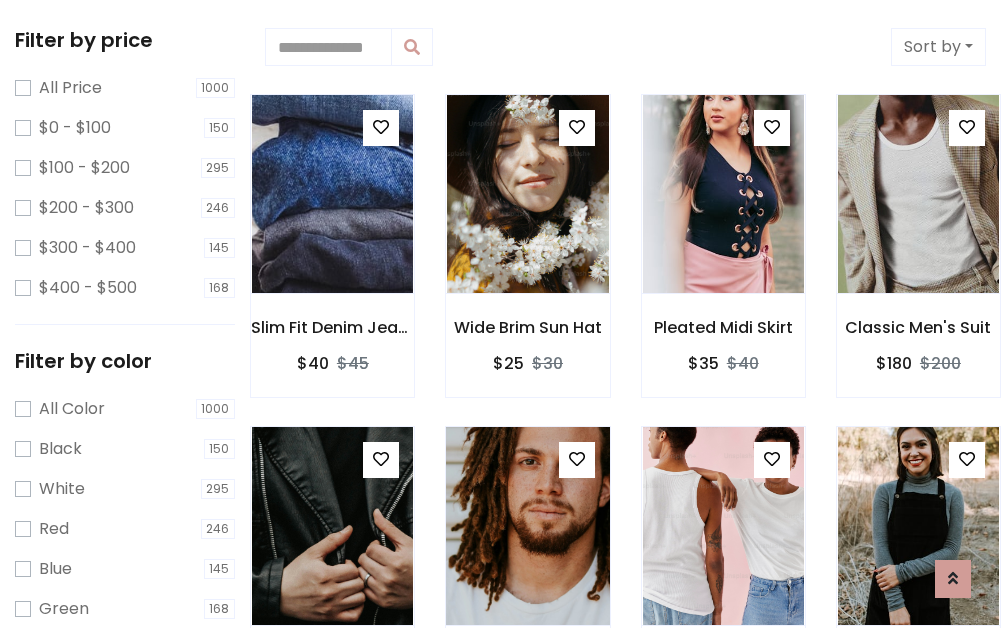 click at bounding box center [577, 459] 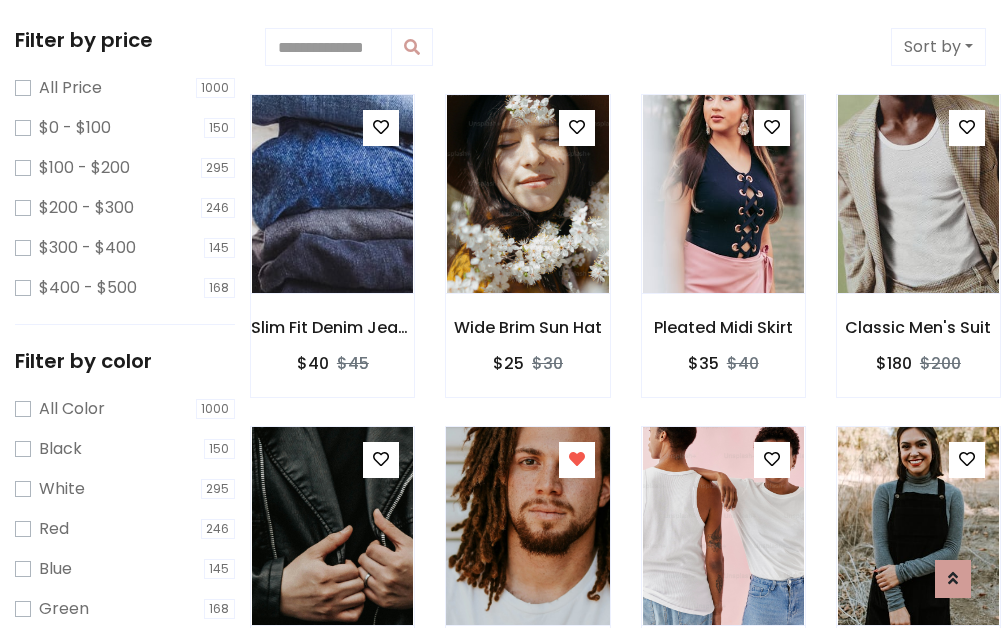 scroll, scrollTop: 547, scrollLeft: 0, axis: vertical 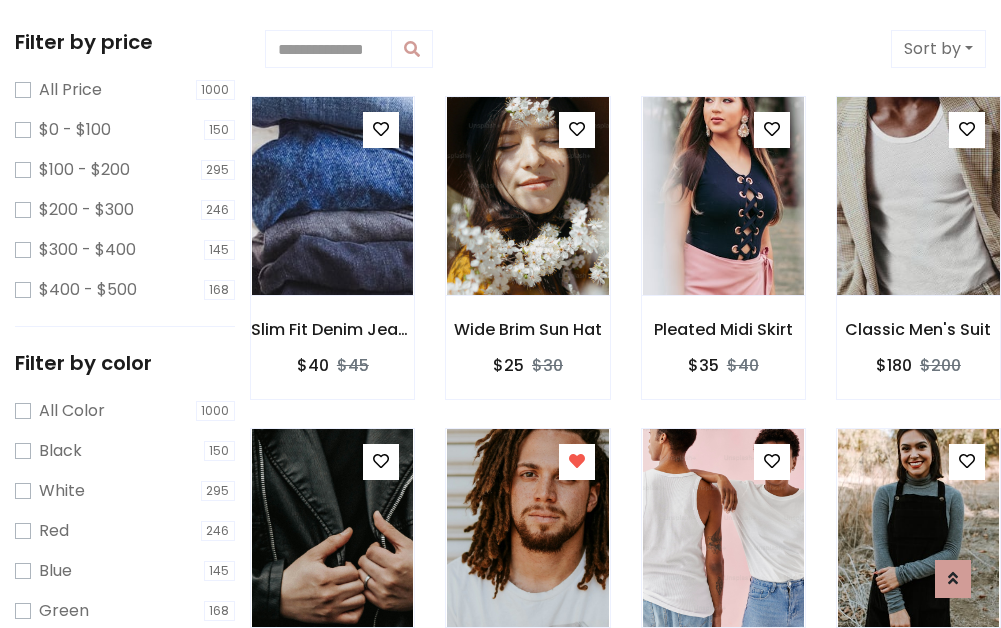 click at bounding box center [918, 196] 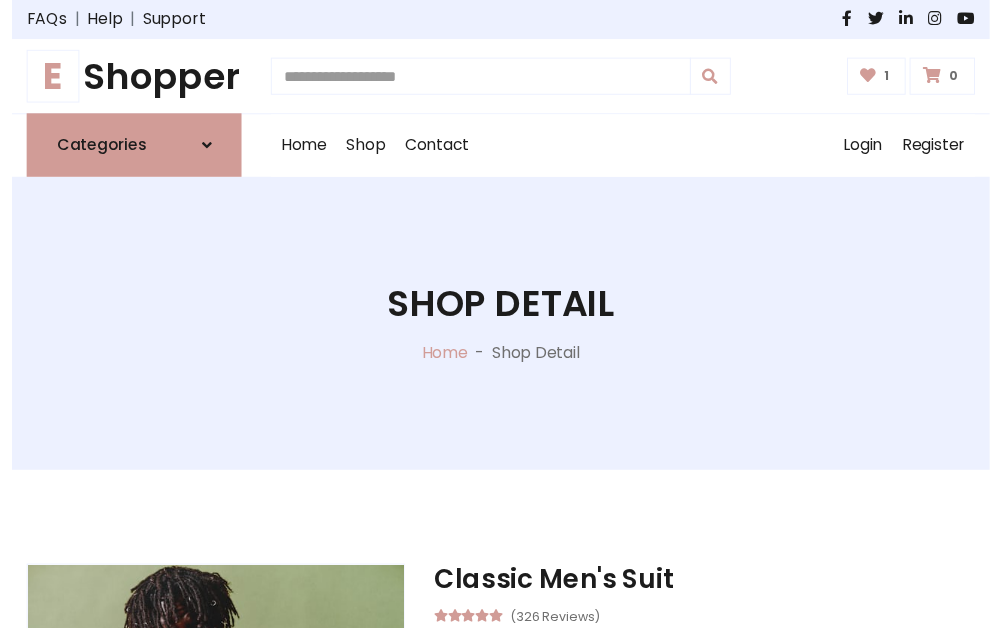 scroll, scrollTop: 262, scrollLeft: 0, axis: vertical 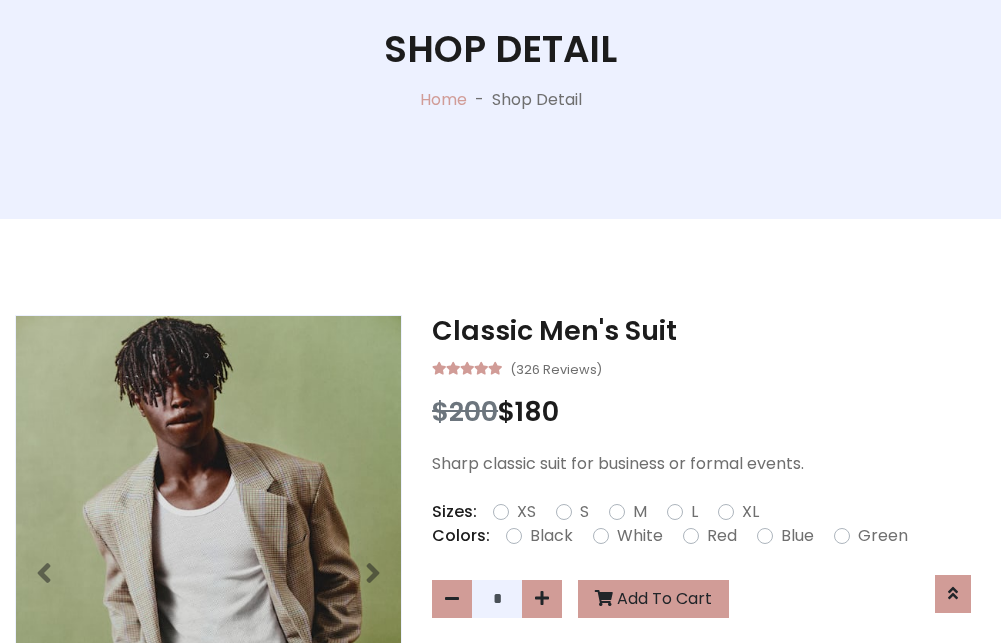click on "XL" at bounding box center (750, 512) 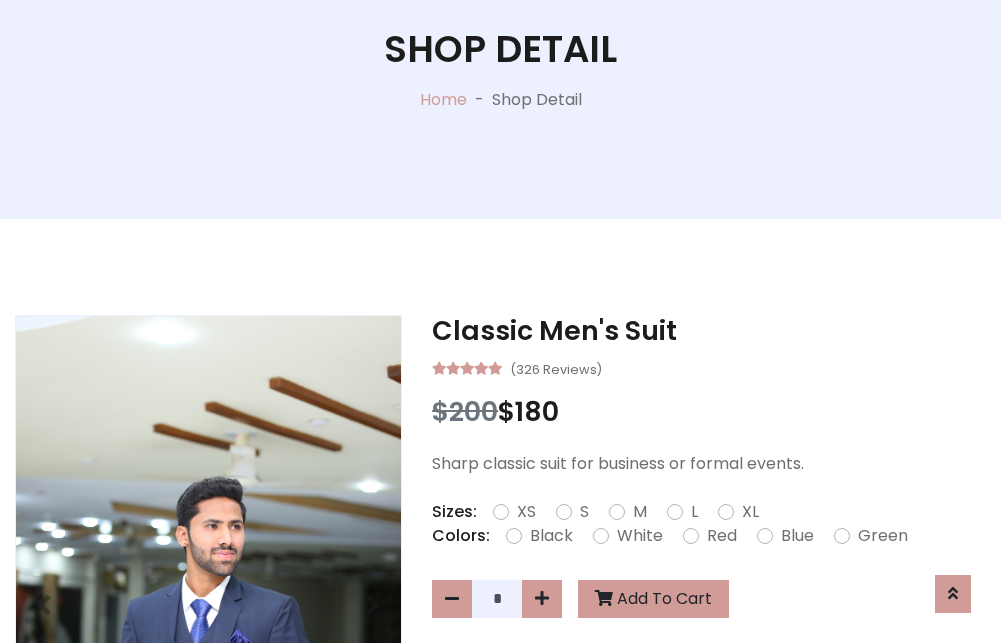 click on "Black" at bounding box center (551, 536) 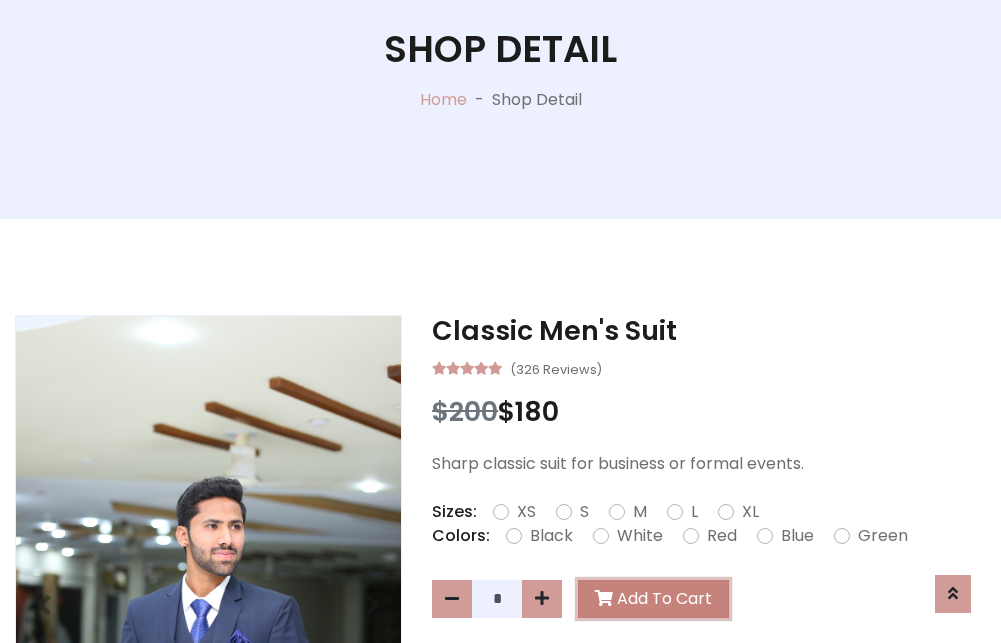 click on "Add To Cart" at bounding box center (653, 599) 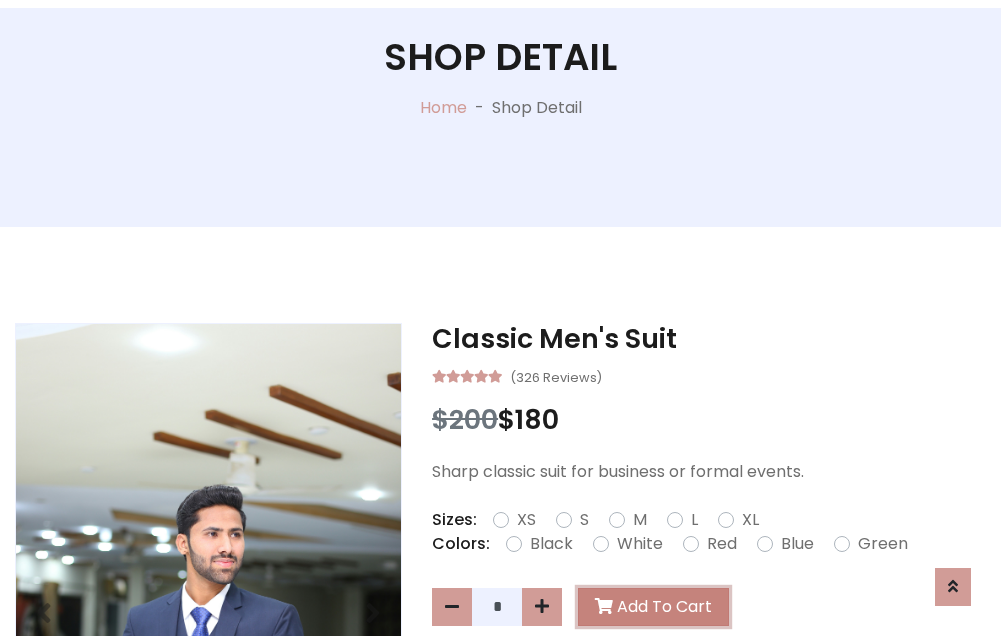 scroll, scrollTop: 0, scrollLeft: 0, axis: both 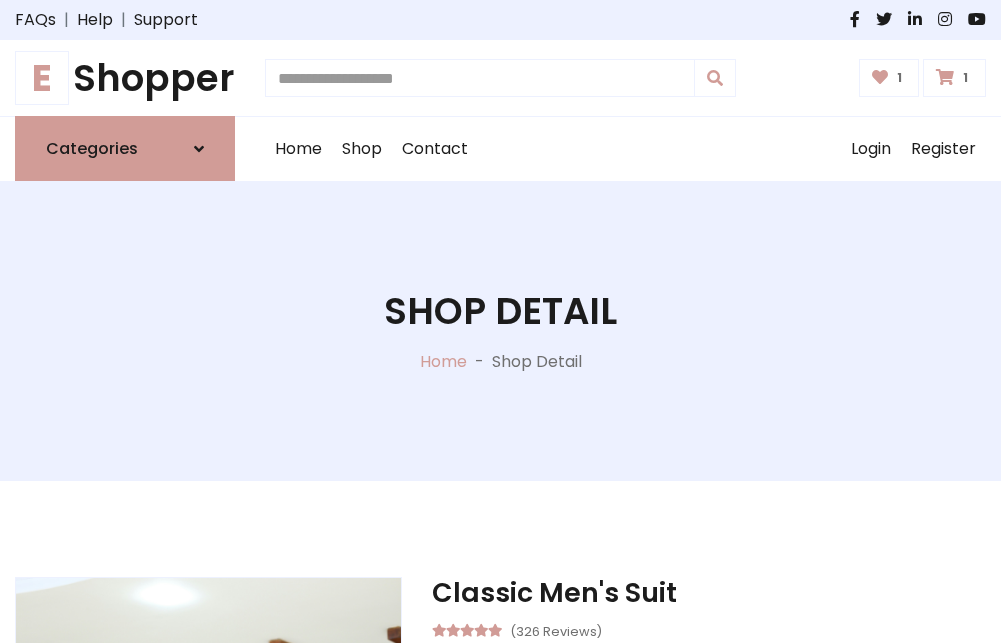 click at bounding box center (945, 77) 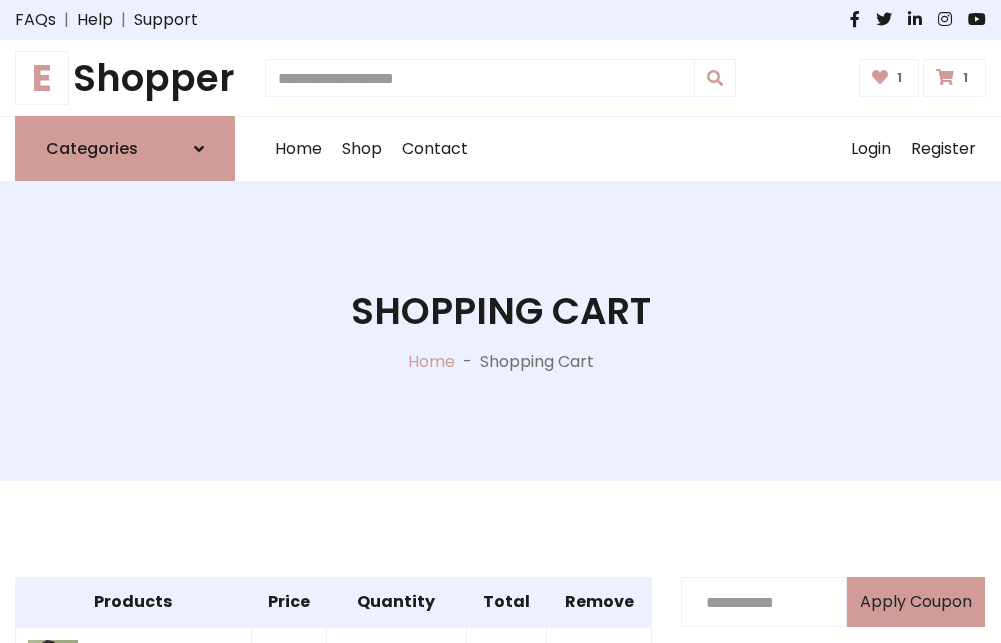 scroll, scrollTop: 570, scrollLeft: 0, axis: vertical 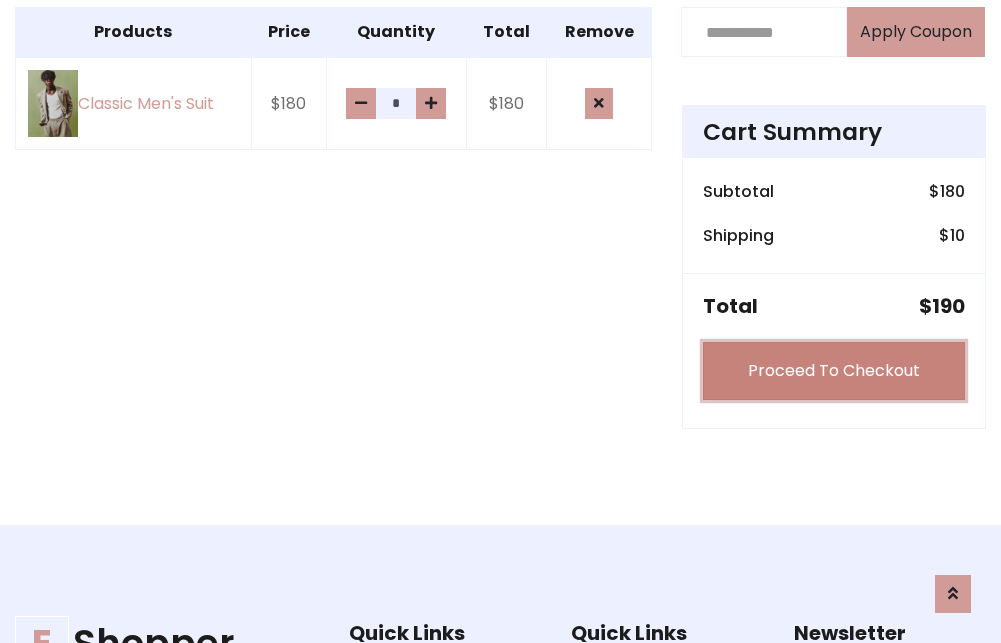 click on "Proceed To Checkout" at bounding box center [834, 371] 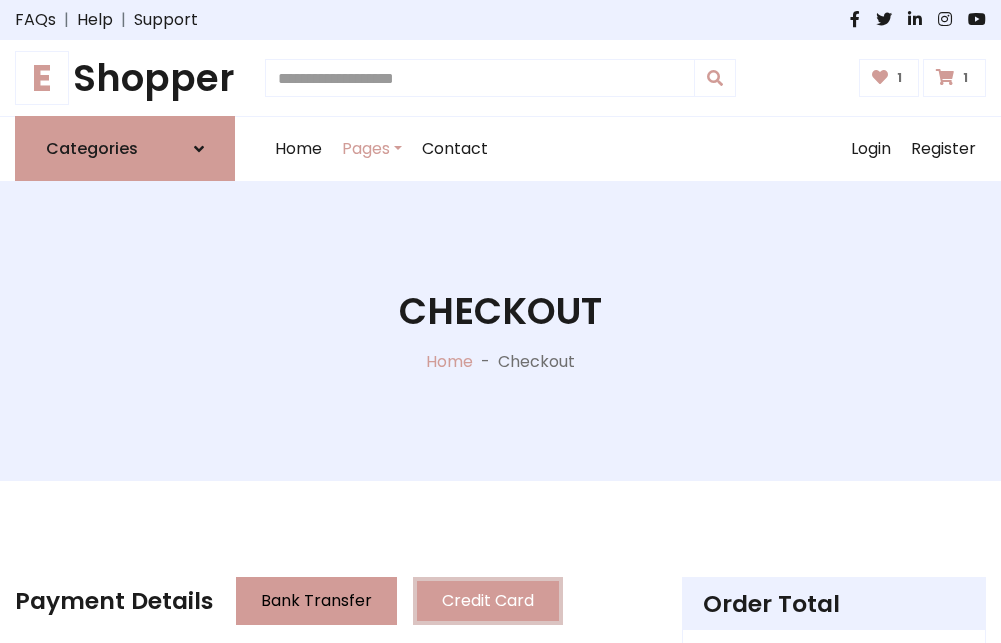 scroll, scrollTop: 201, scrollLeft: 0, axis: vertical 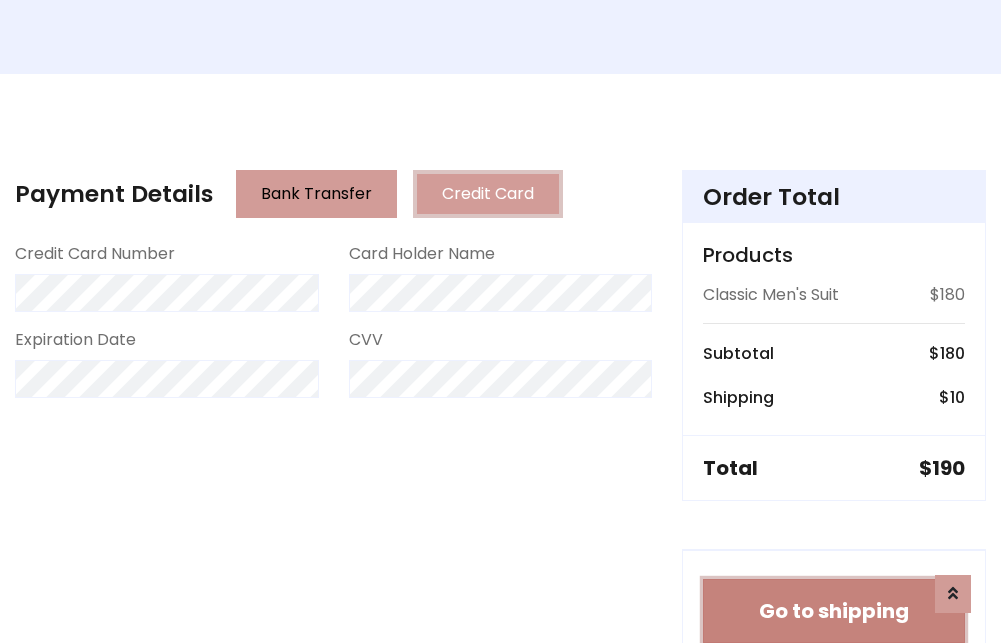 click on "Go to shipping" at bounding box center [834, 611] 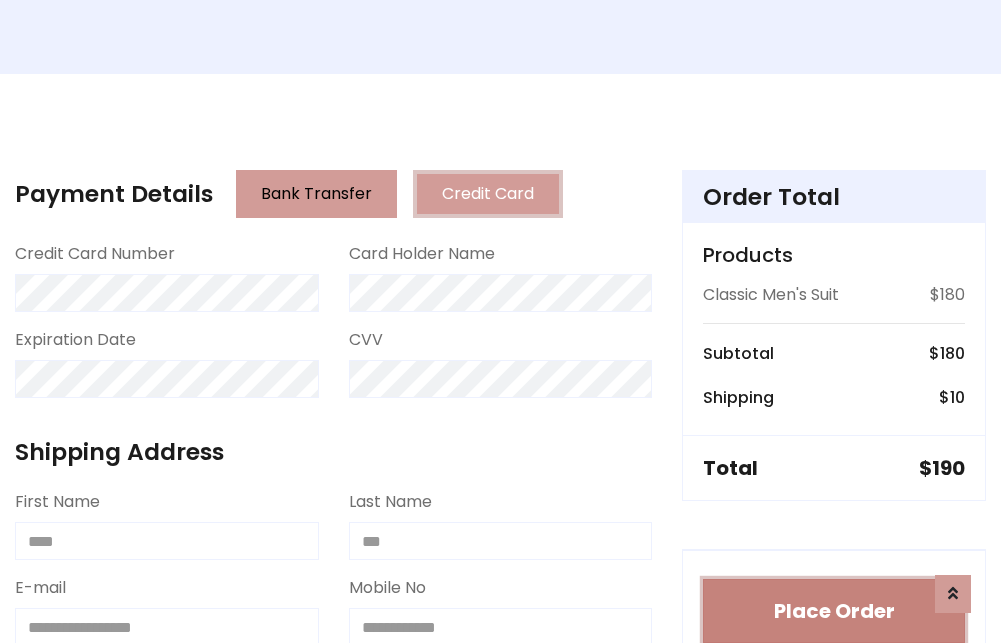 type 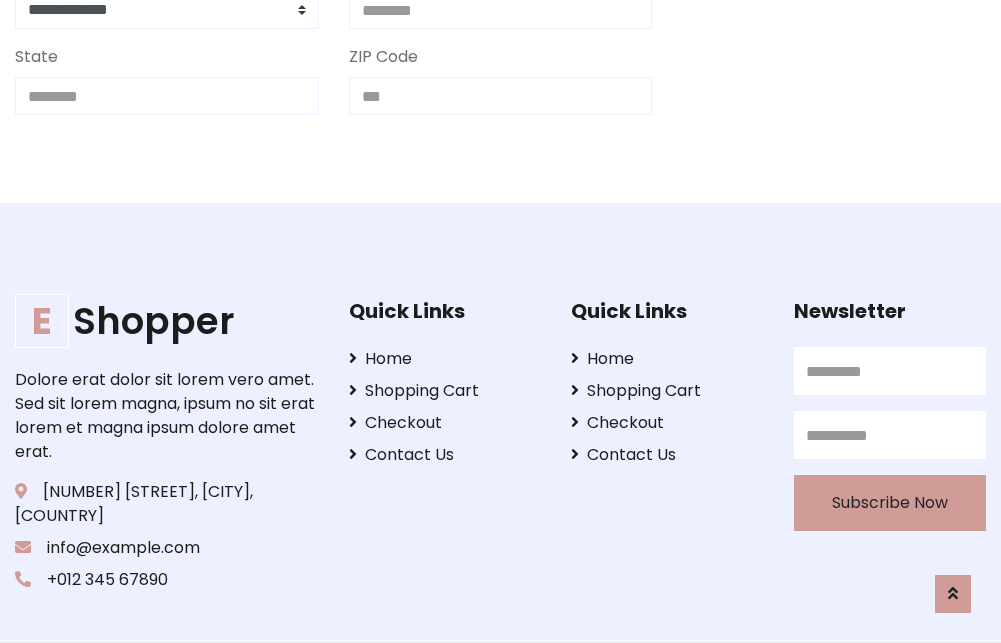 scroll, scrollTop: 713, scrollLeft: 0, axis: vertical 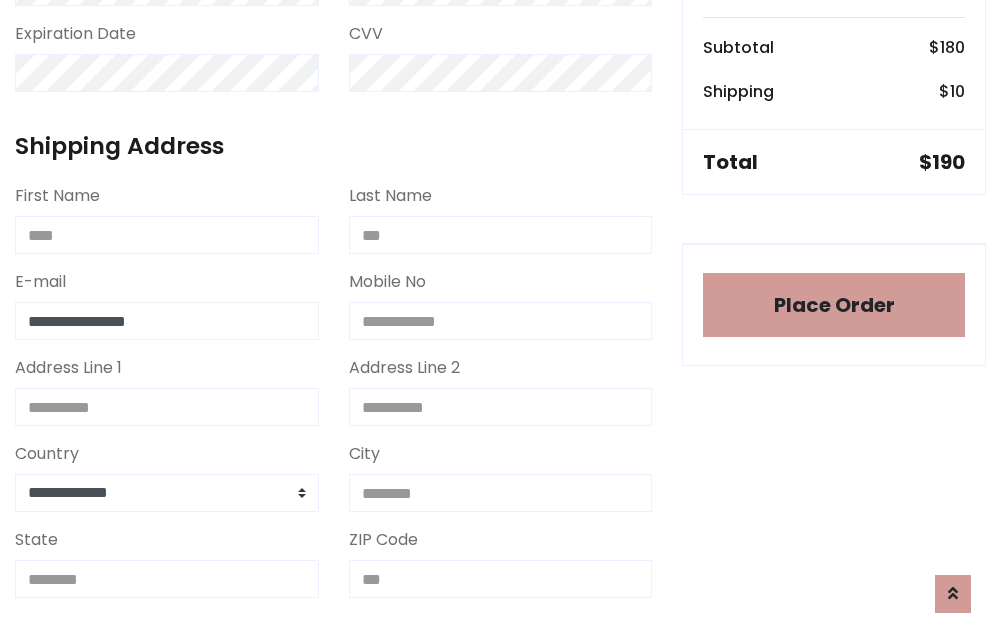type on "**********" 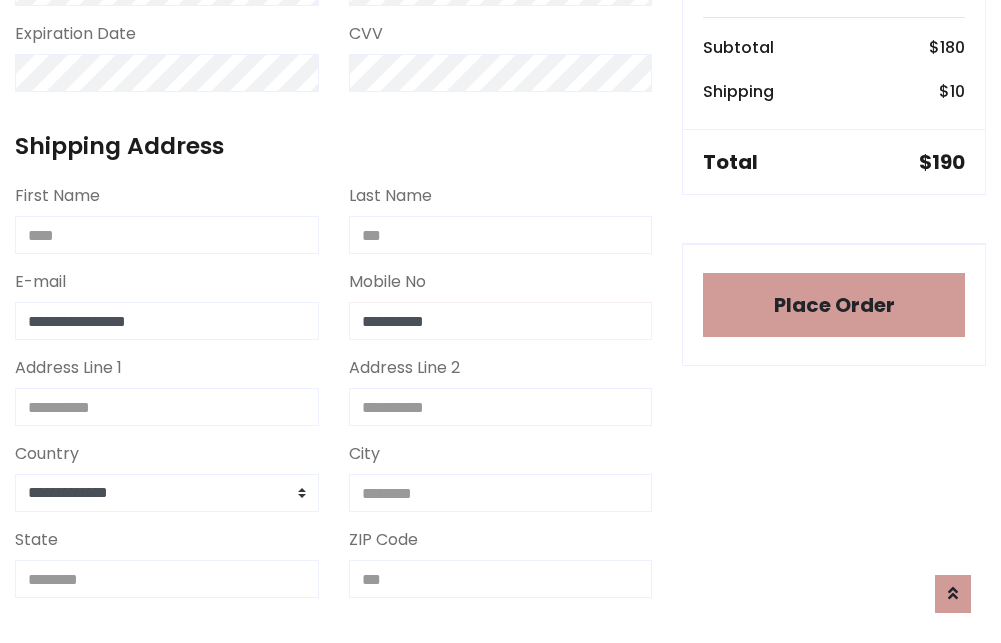 scroll, scrollTop: 573, scrollLeft: 0, axis: vertical 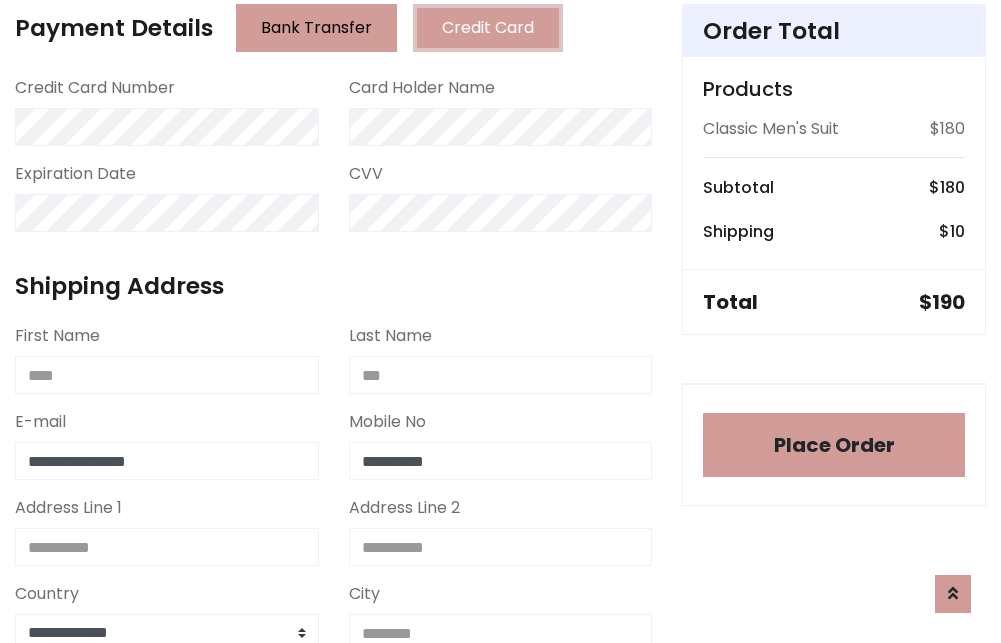 type on "**********" 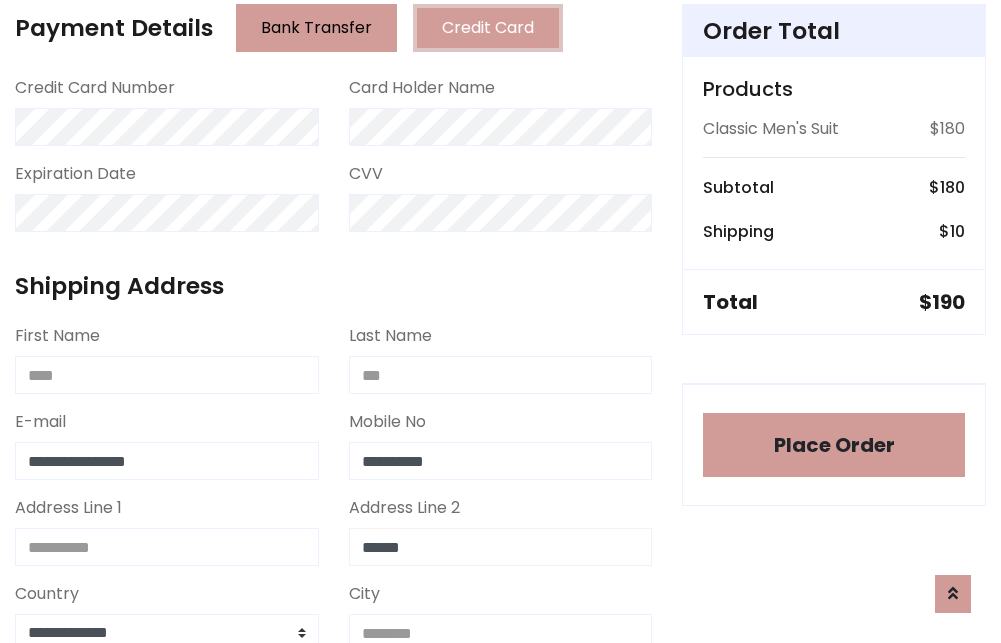 type on "******" 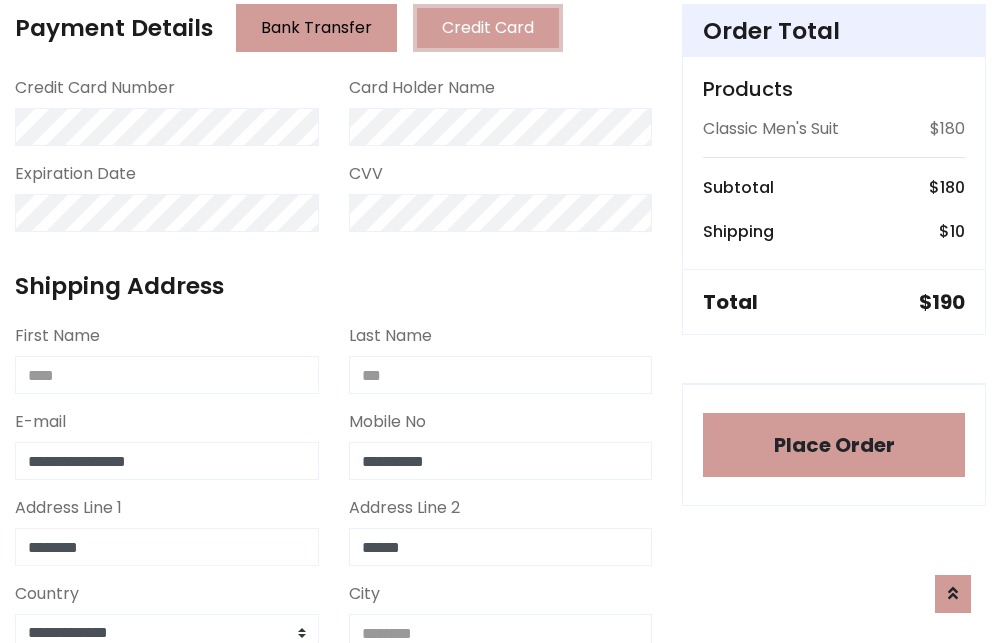 type on "********" 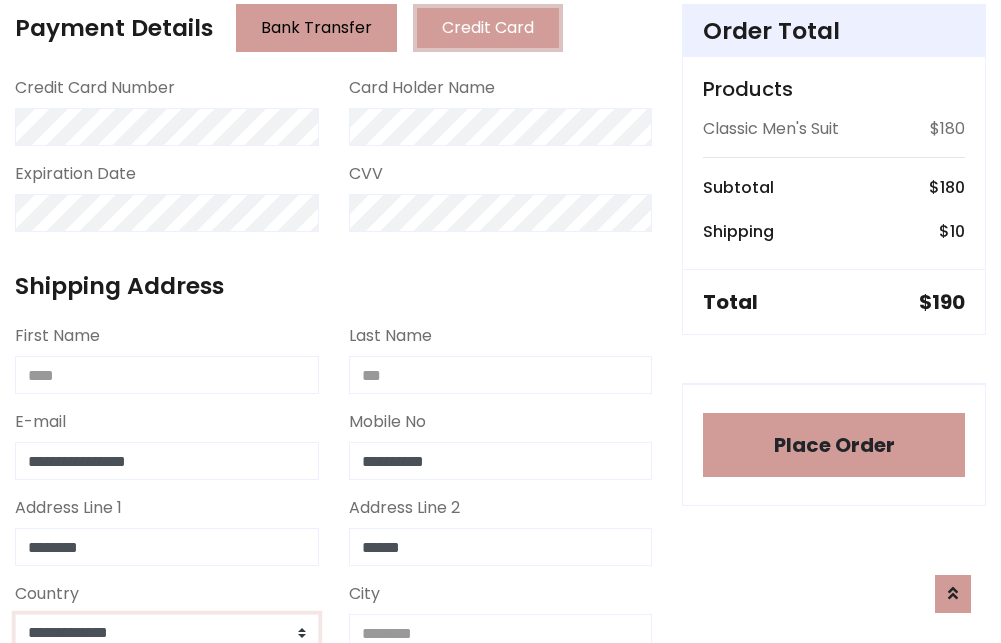 select on "*******" 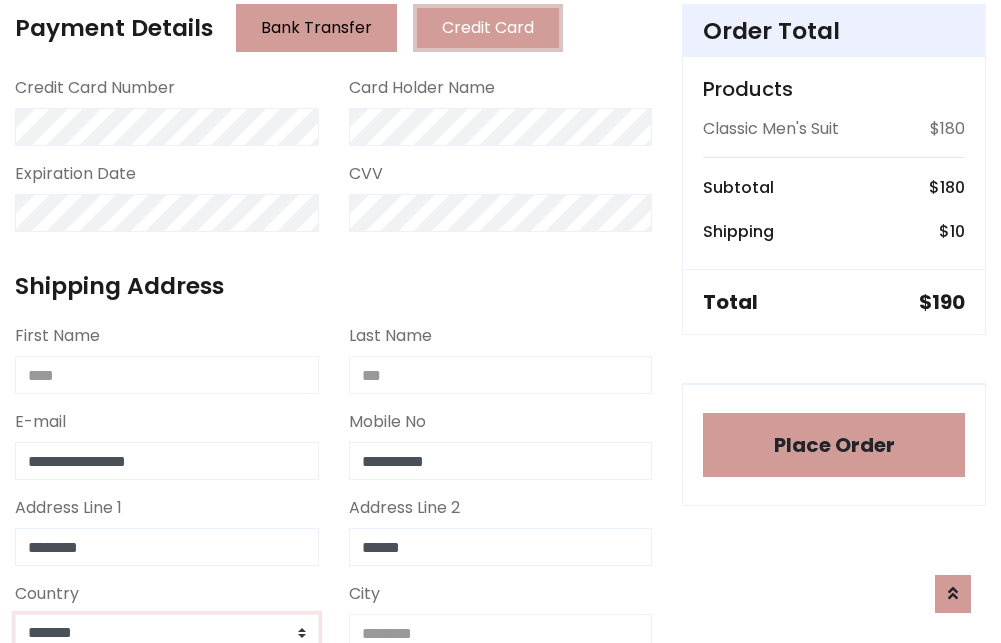 scroll, scrollTop: 583, scrollLeft: 0, axis: vertical 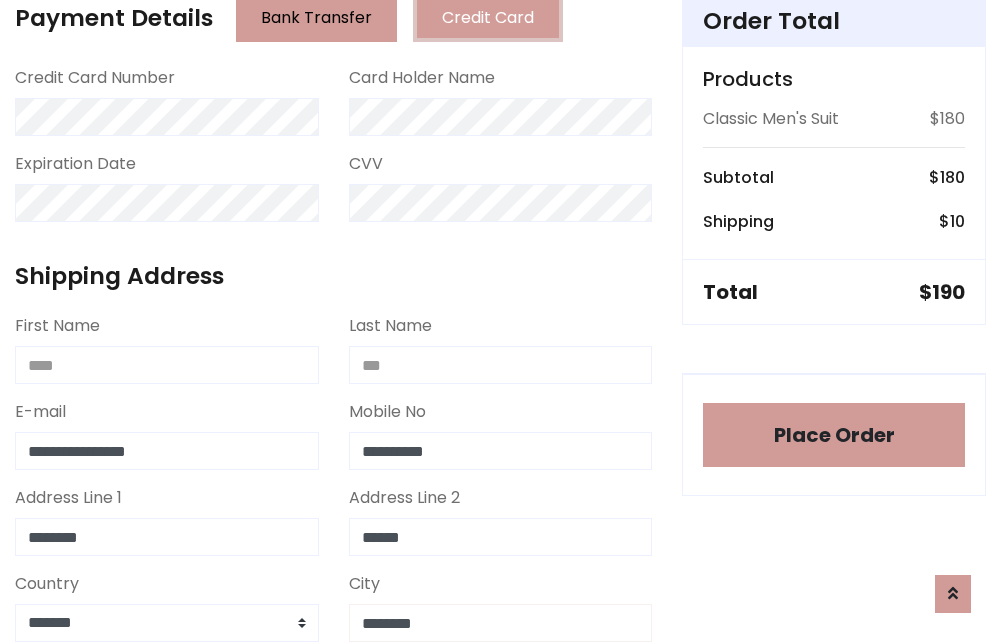 type on "********" 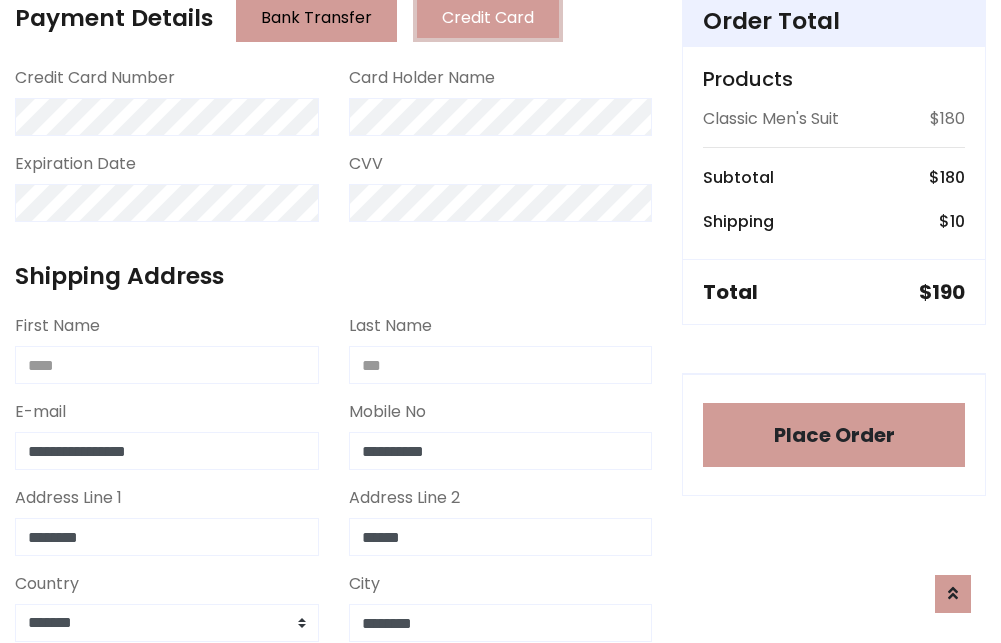 scroll, scrollTop: 971, scrollLeft: 0, axis: vertical 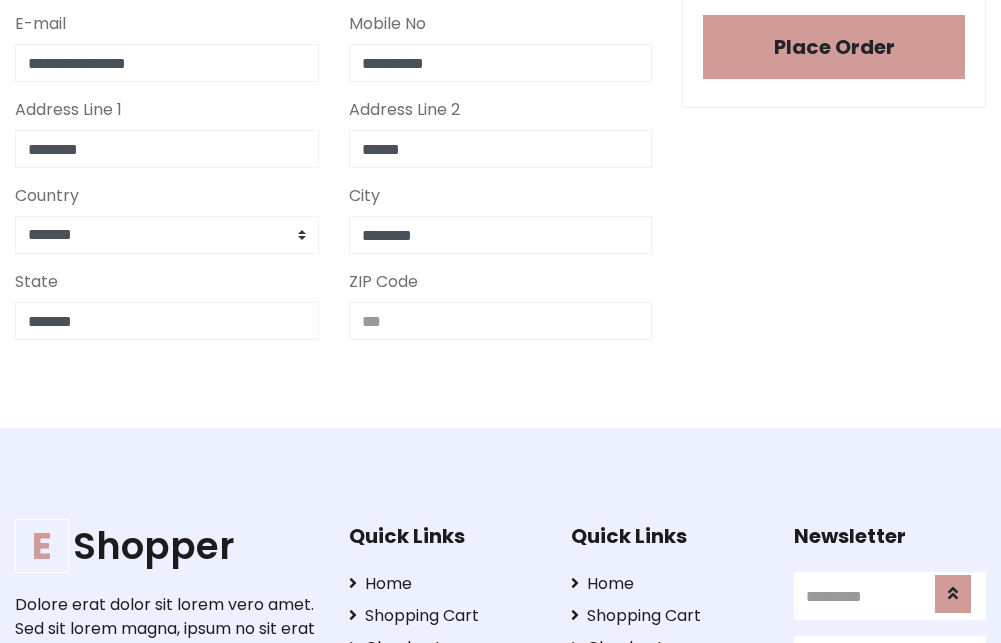 type on "*******" 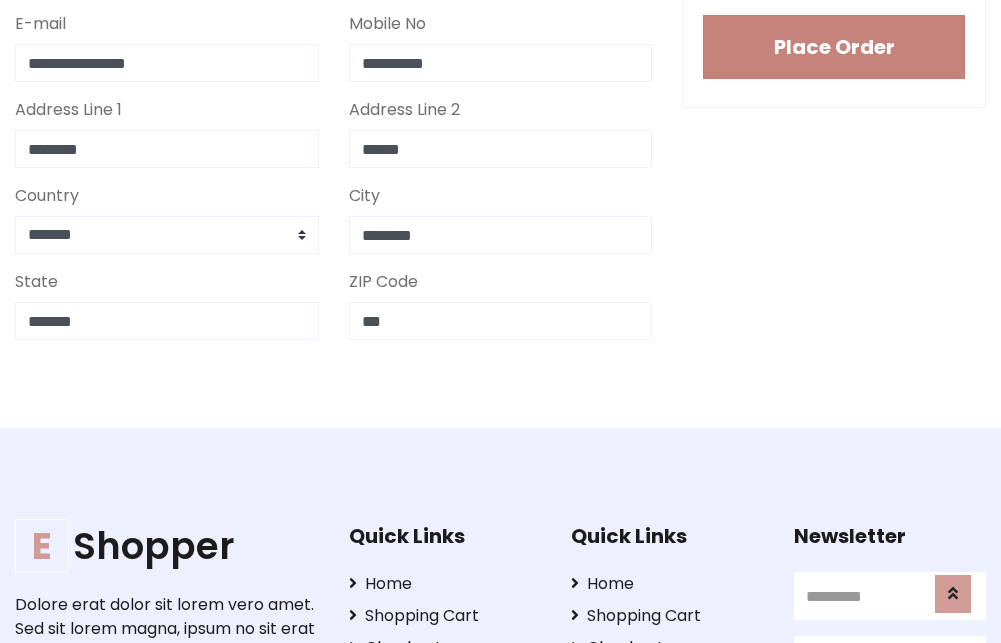 type on "***" 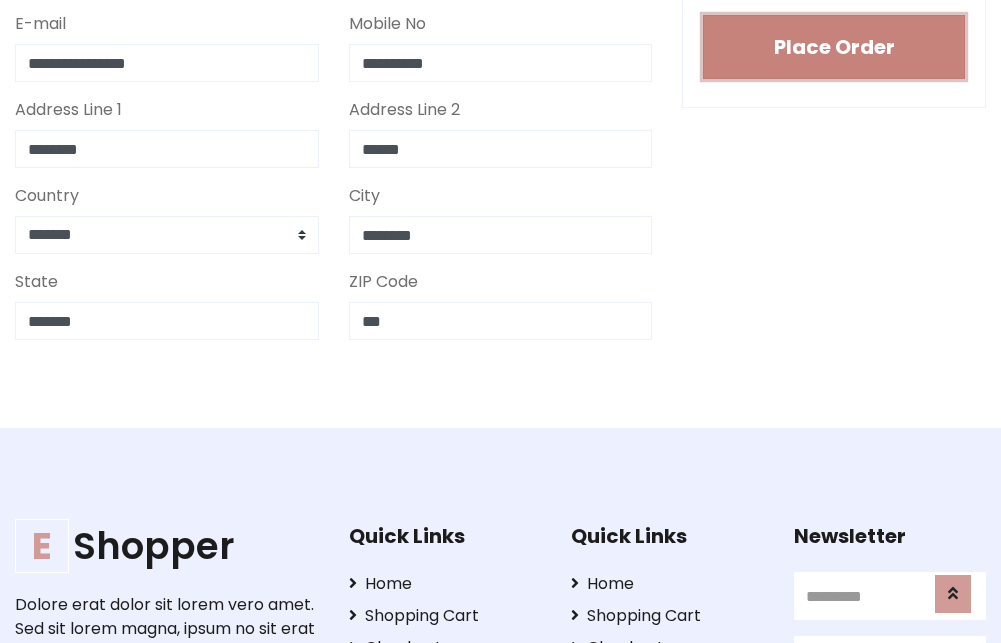 click on "Place Order" at bounding box center [834, 47] 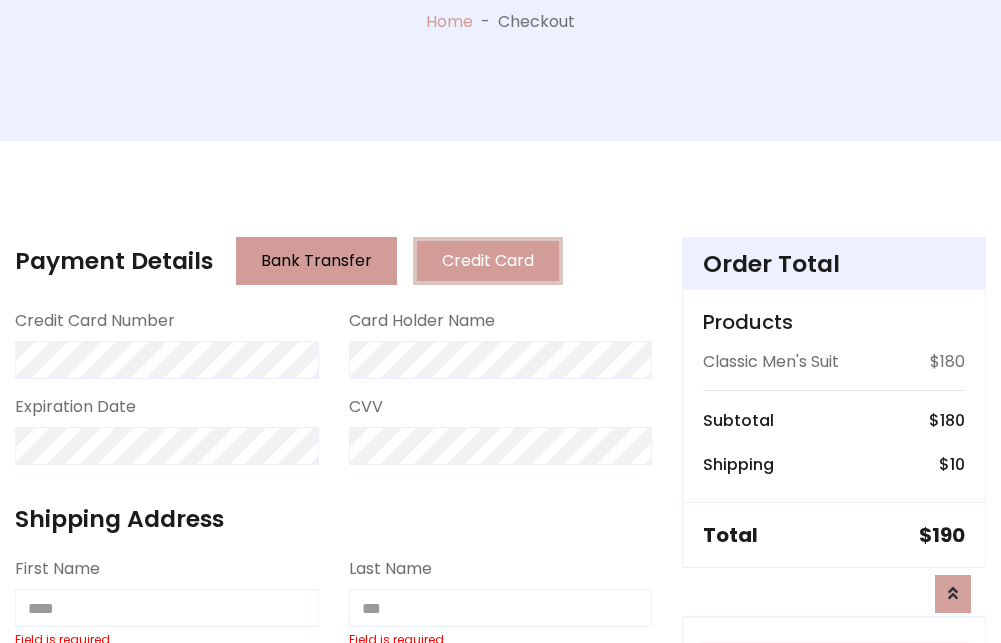 scroll, scrollTop: 0, scrollLeft: 0, axis: both 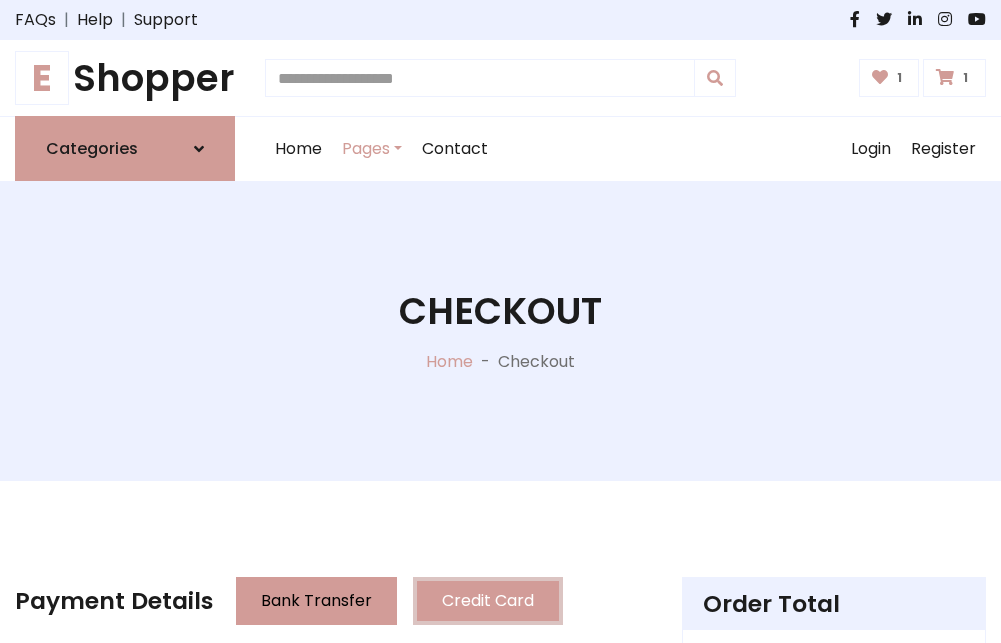 click on "E" at bounding box center [42, 78] 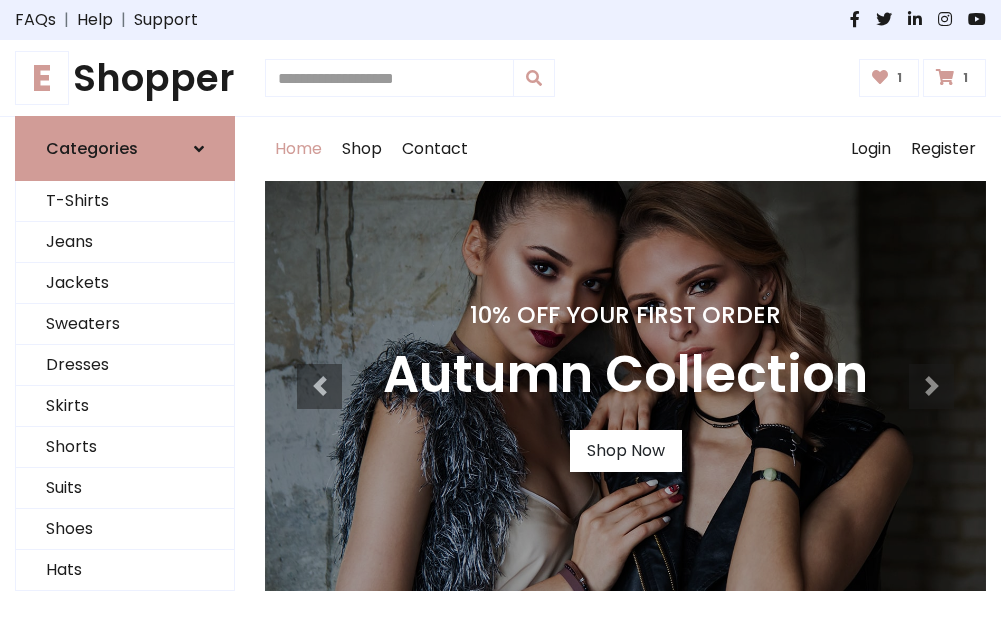 scroll, scrollTop: 0, scrollLeft: 0, axis: both 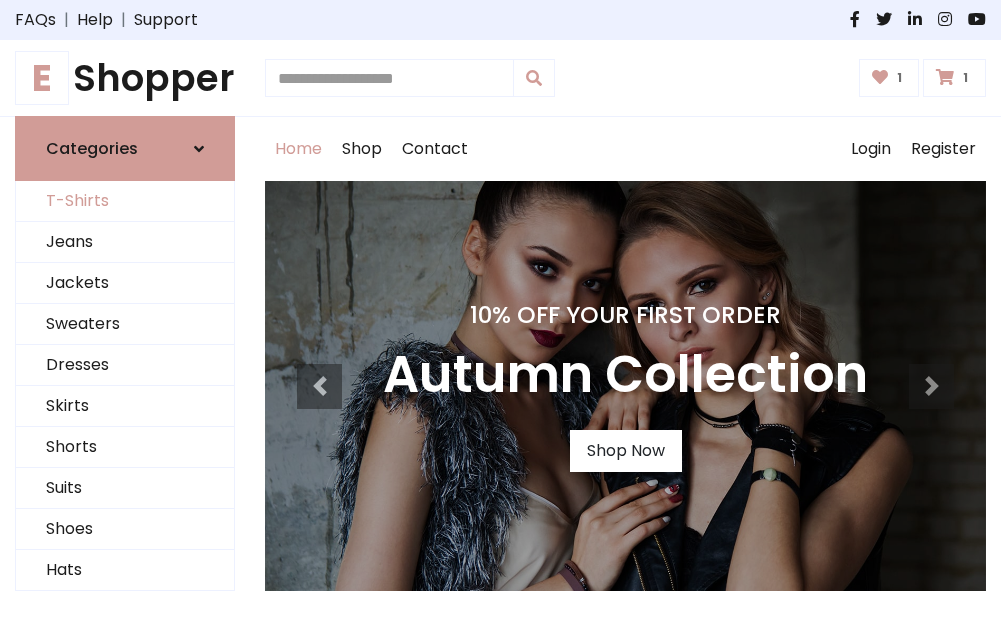 click on "T-Shirts" at bounding box center (125, 201) 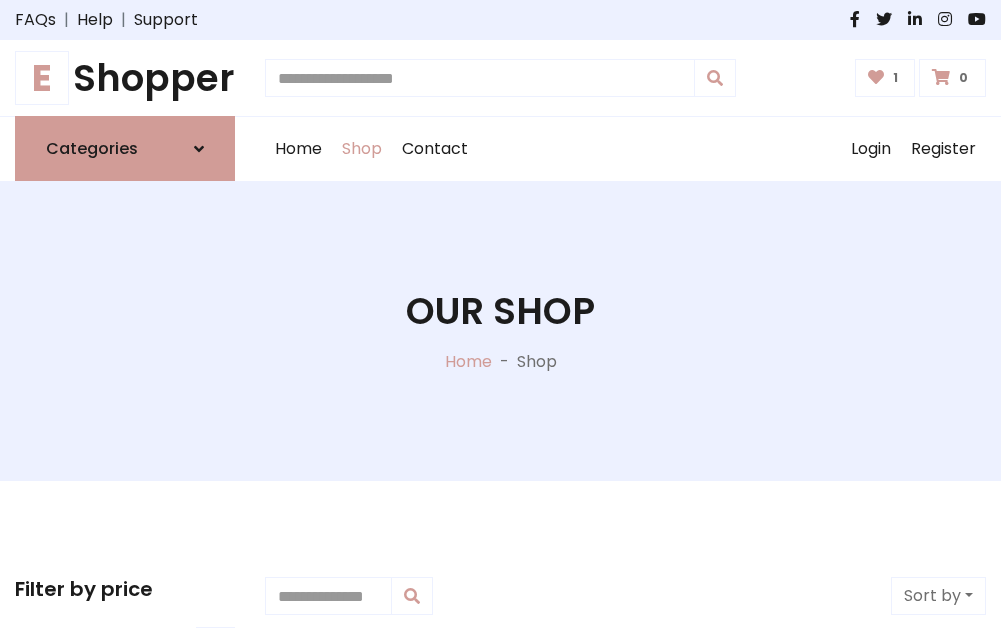 scroll, scrollTop: 0, scrollLeft: 0, axis: both 